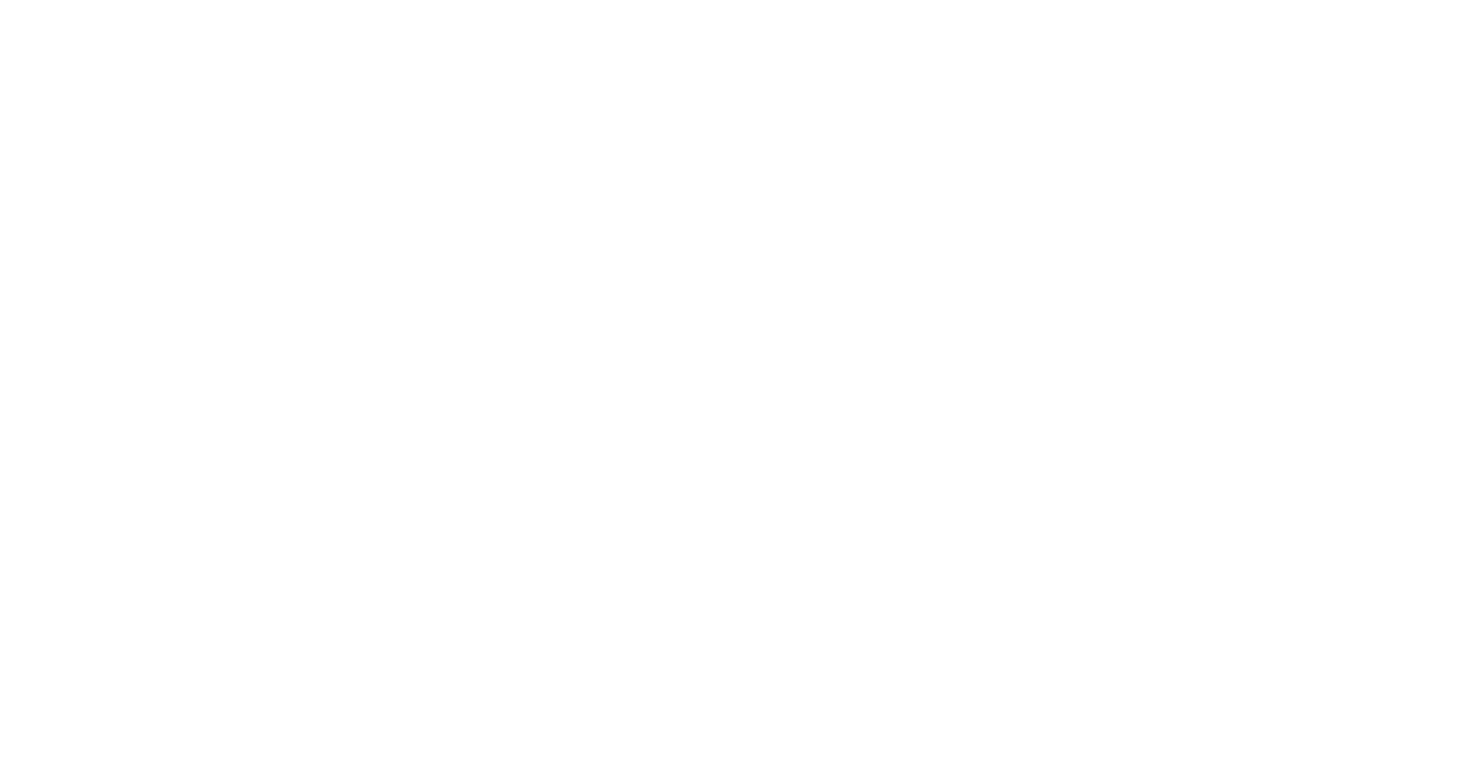 scroll, scrollTop: 0, scrollLeft: 0, axis: both 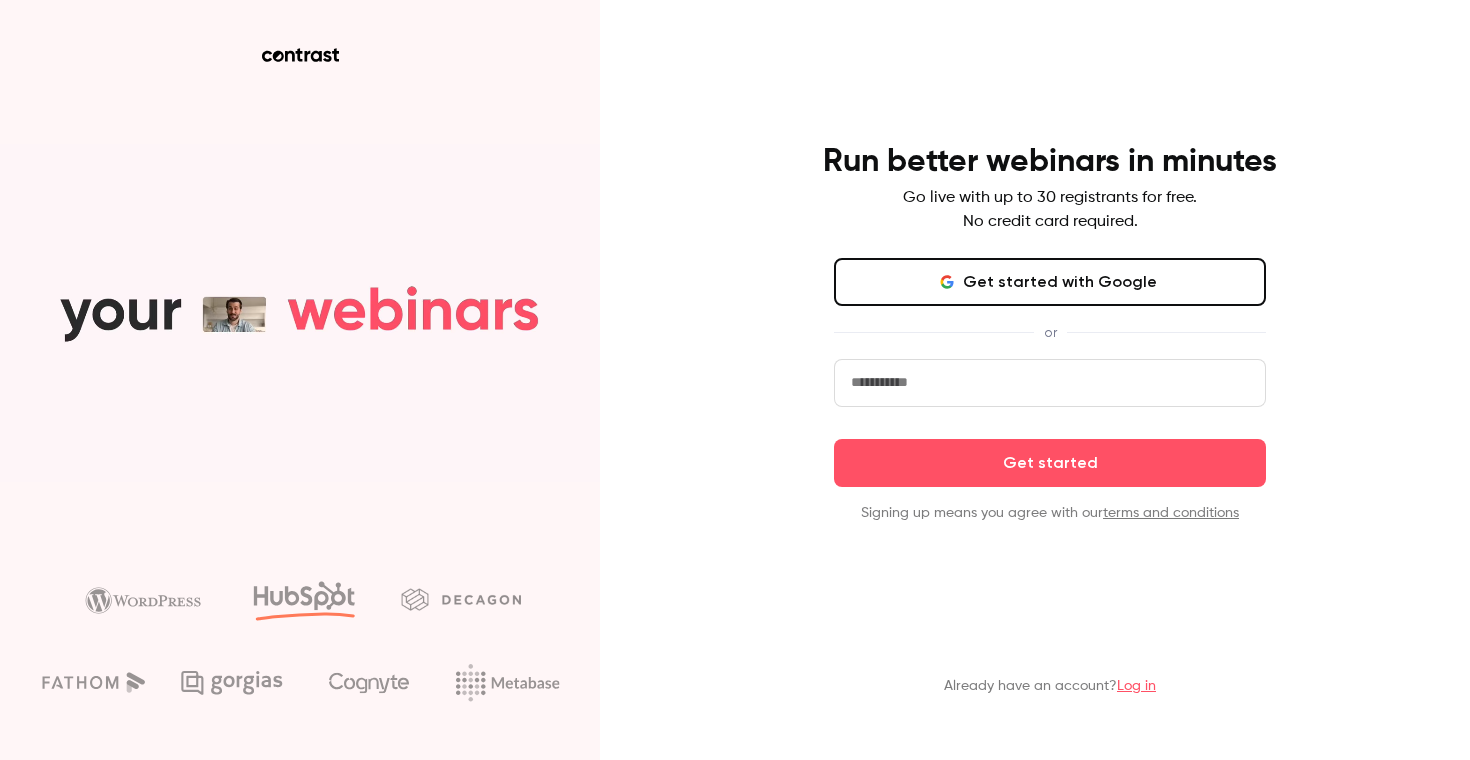 click on "Get started with Google" at bounding box center (1050, 282) 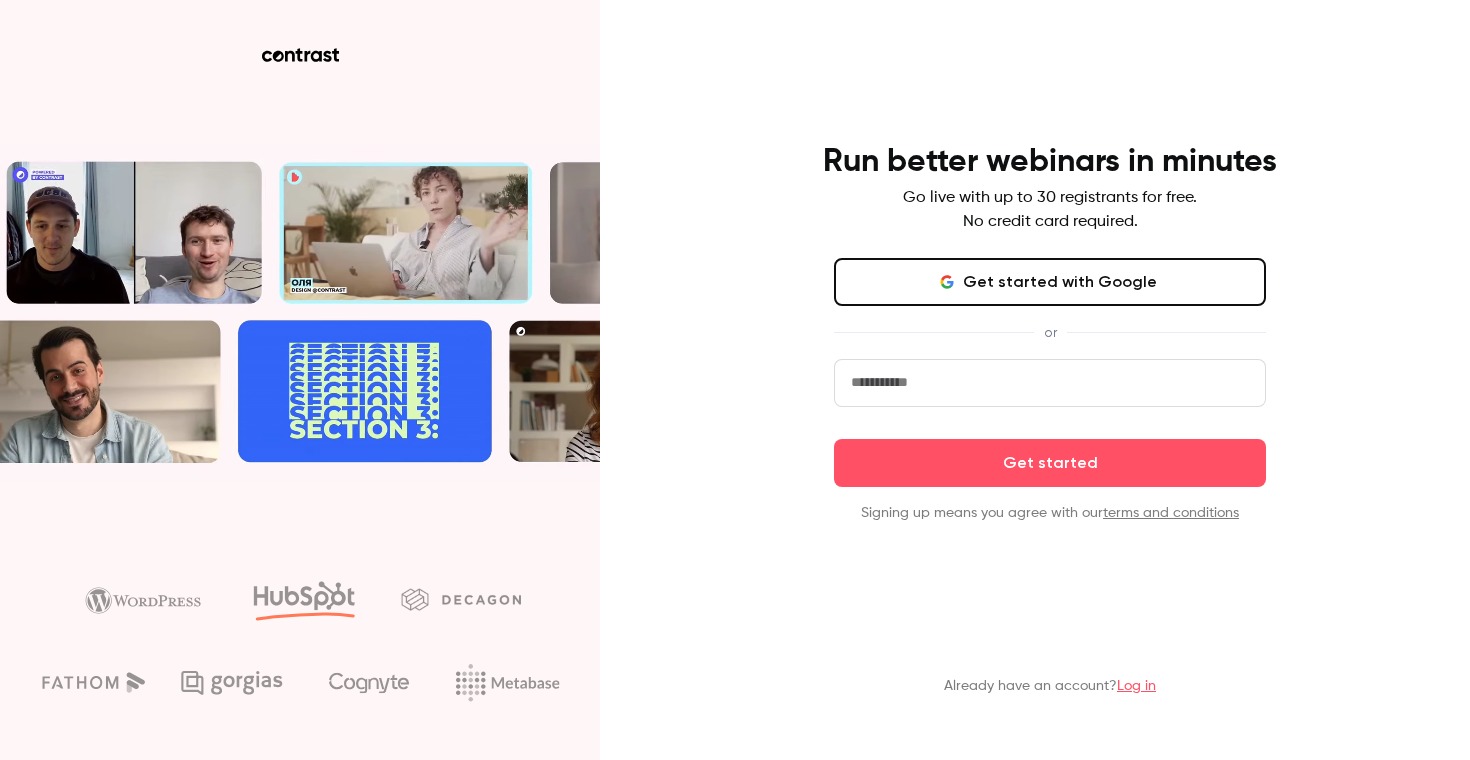 click on "Log in" at bounding box center (1136, 686) 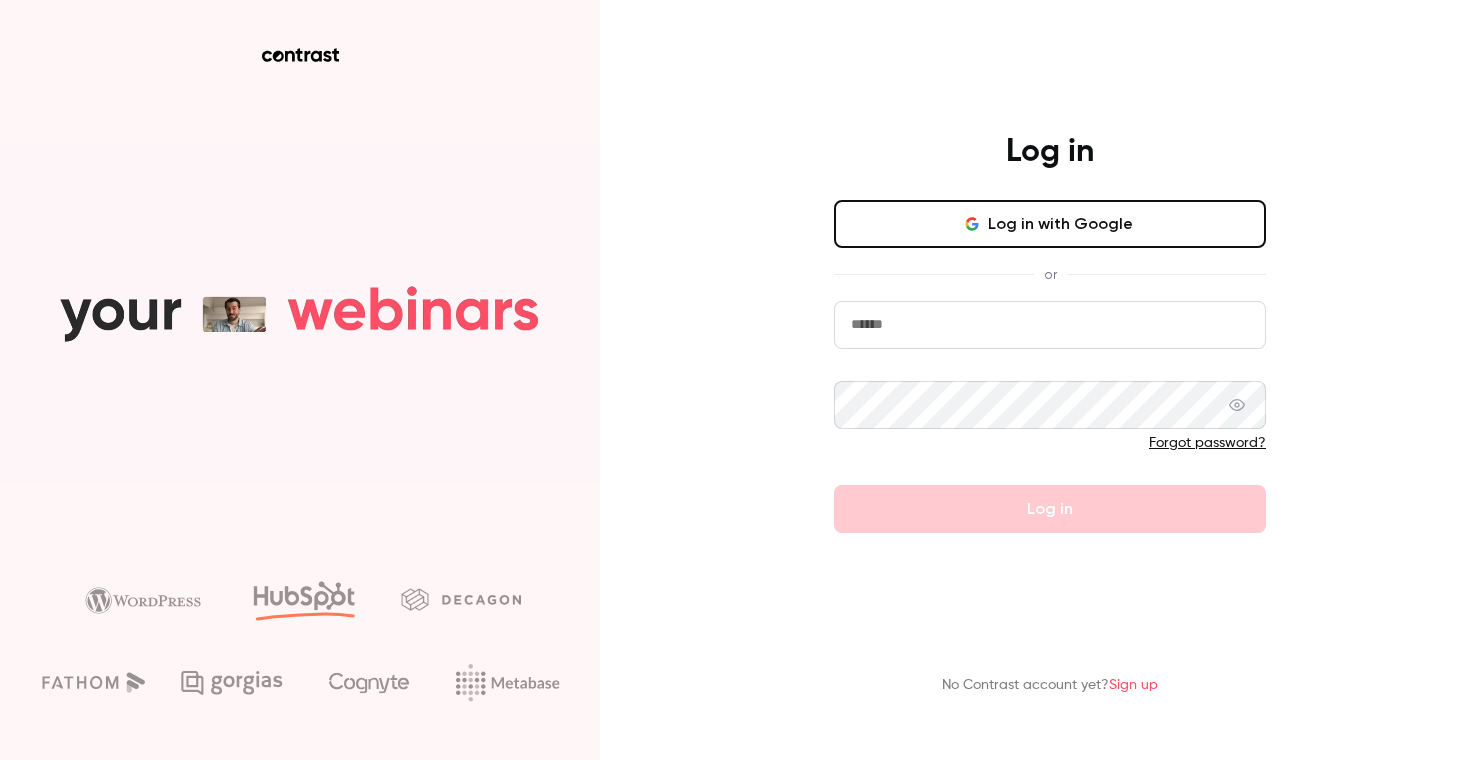 click at bounding box center (1050, 325) 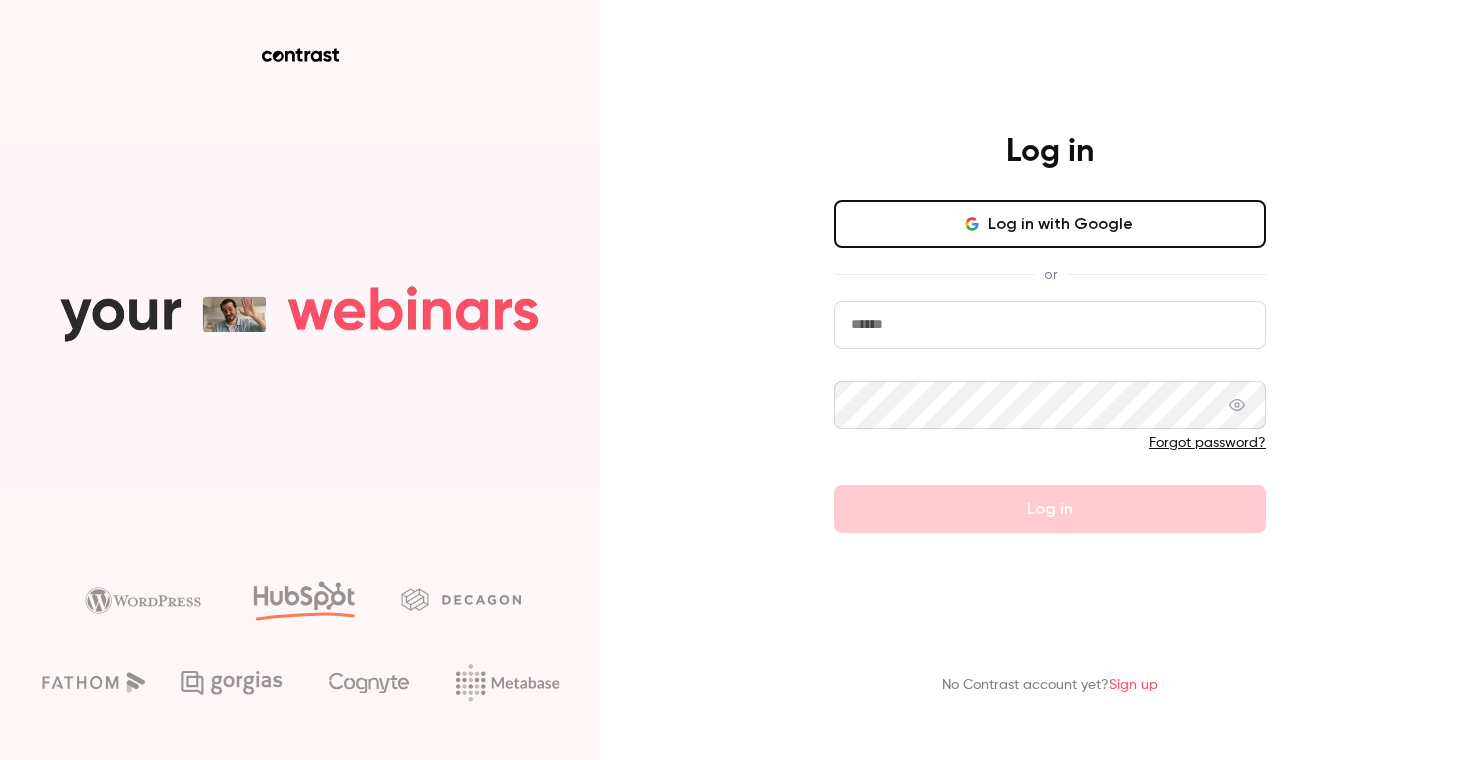 type on "**********" 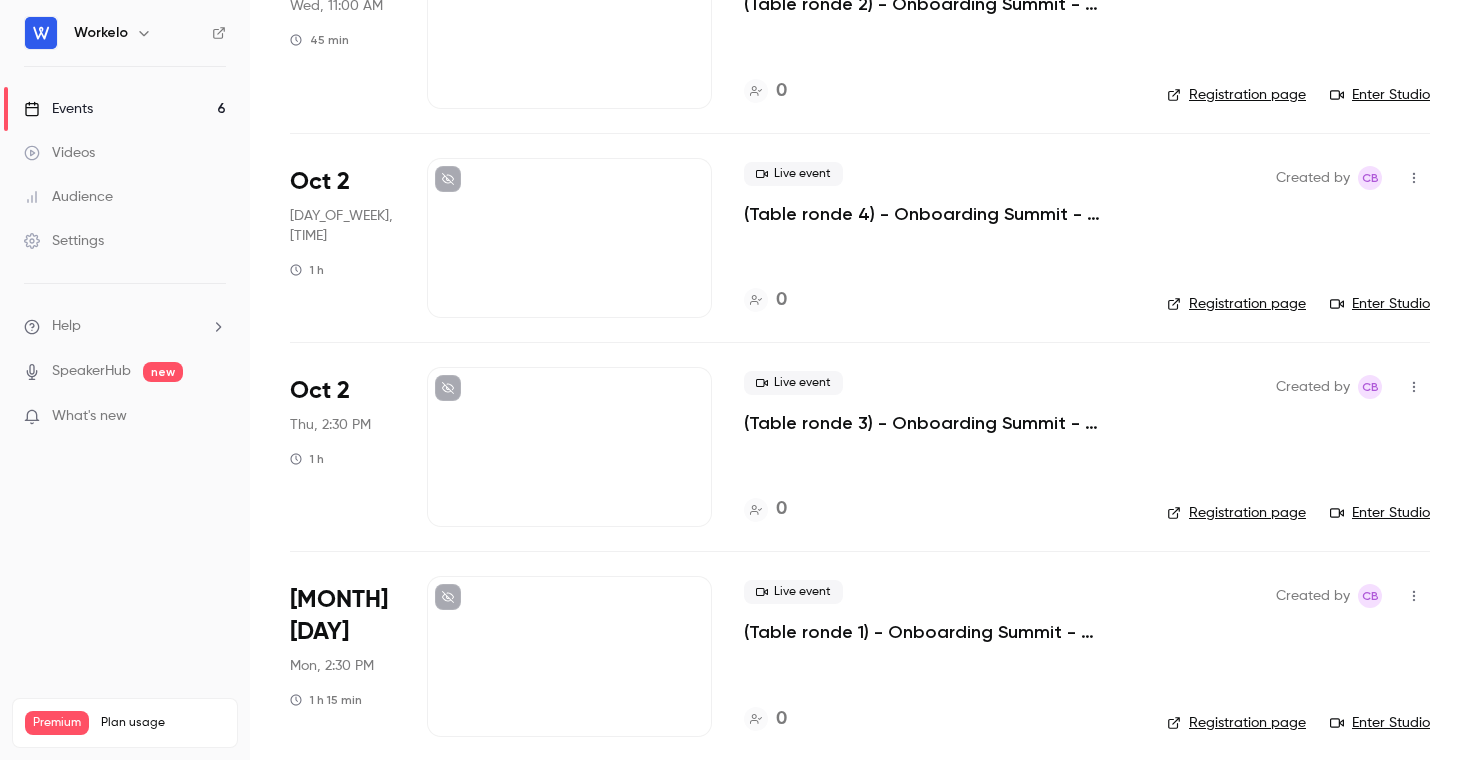 scroll, scrollTop: 655, scrollLeft: 0, axis: vertical 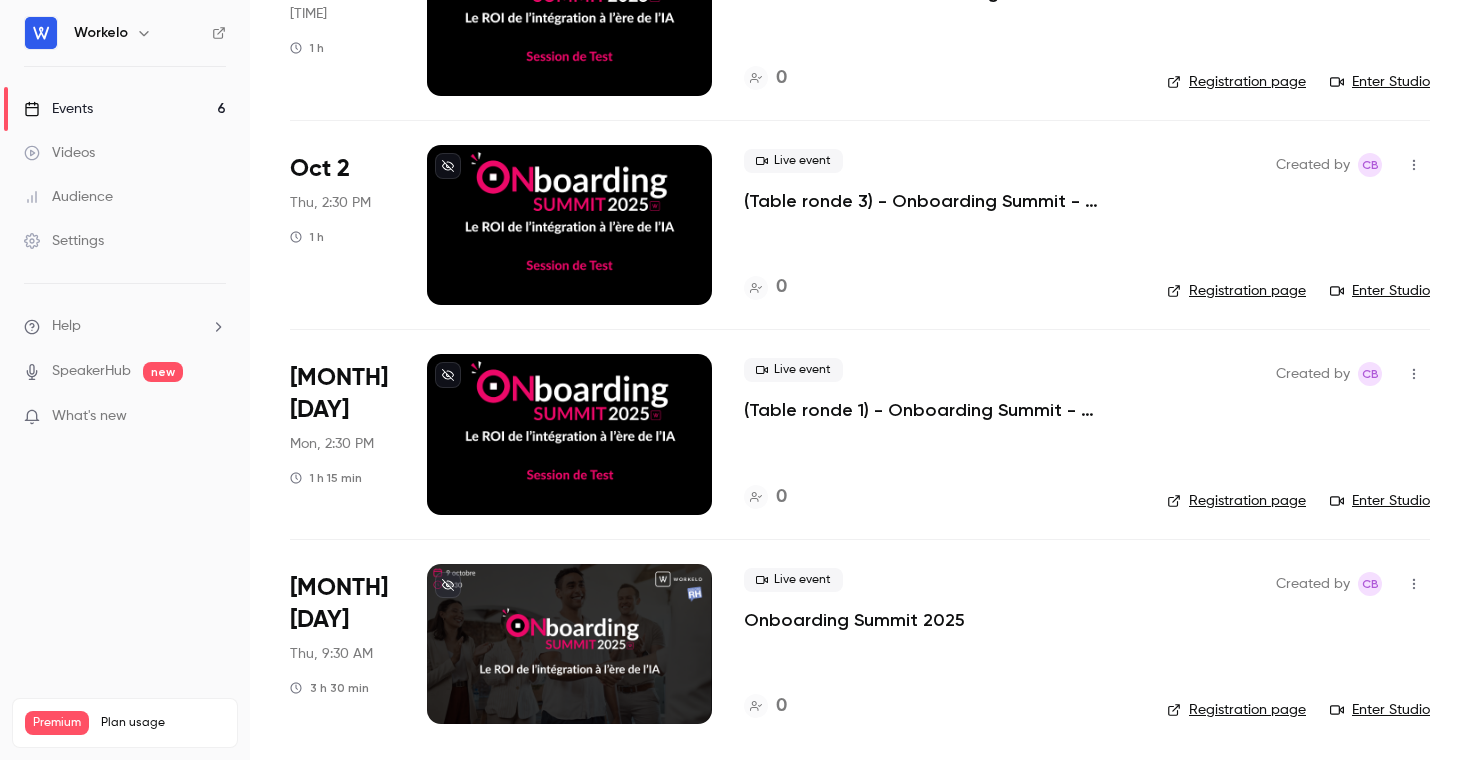 click on "Onboarding Summit 2025" at bounding box center [854, 620] 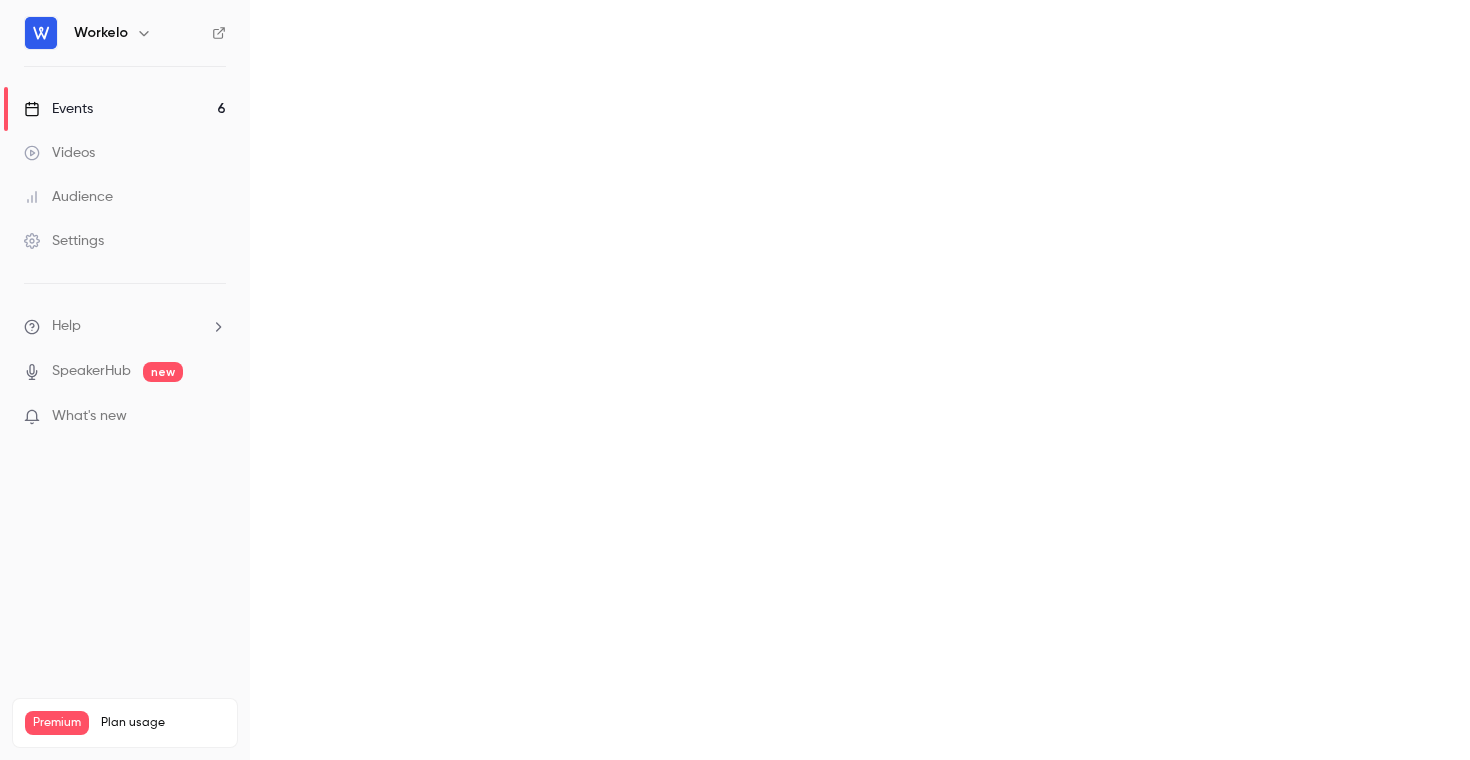 scroll, scrollTop: 0, scrollLeft: 0, axis: both 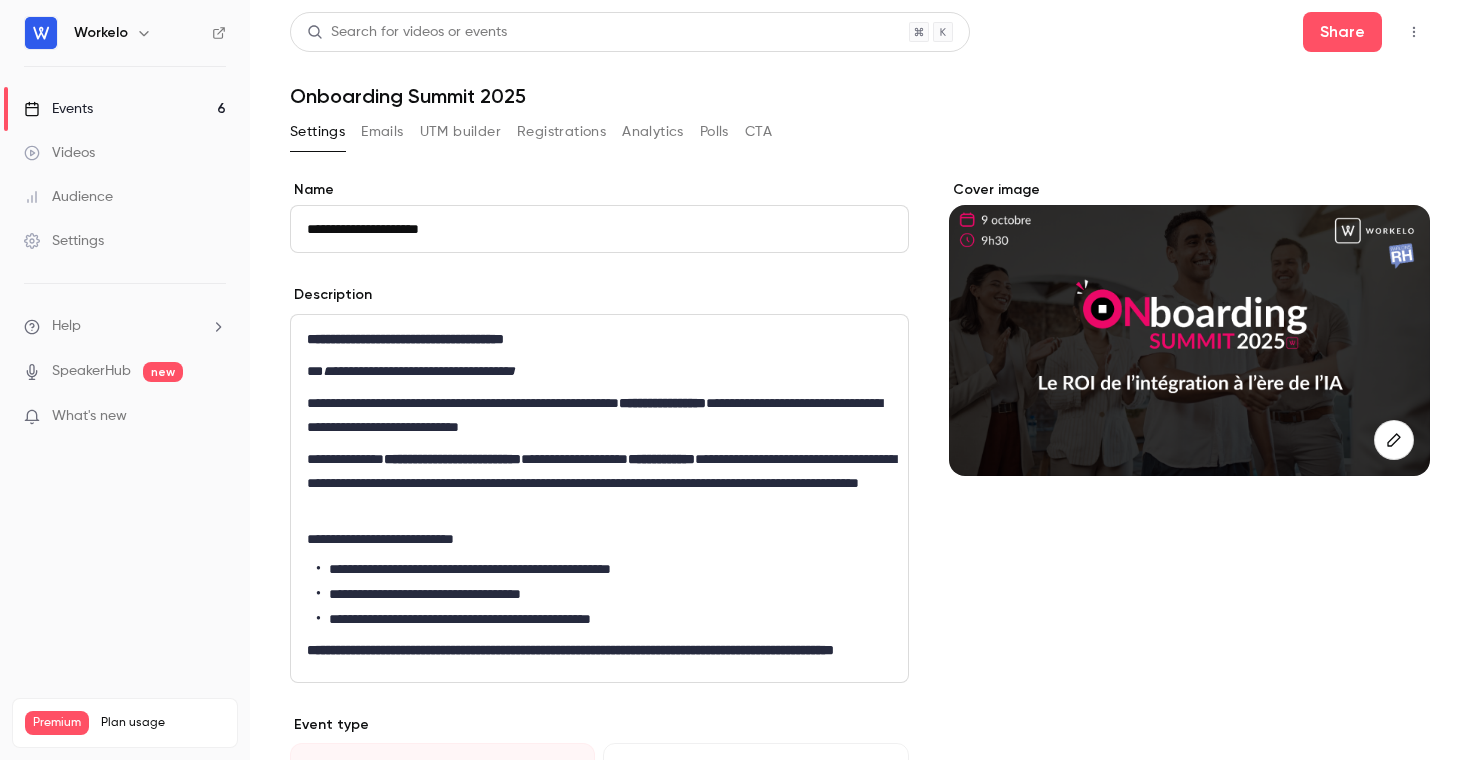 click at bounding box center (1414, 32) 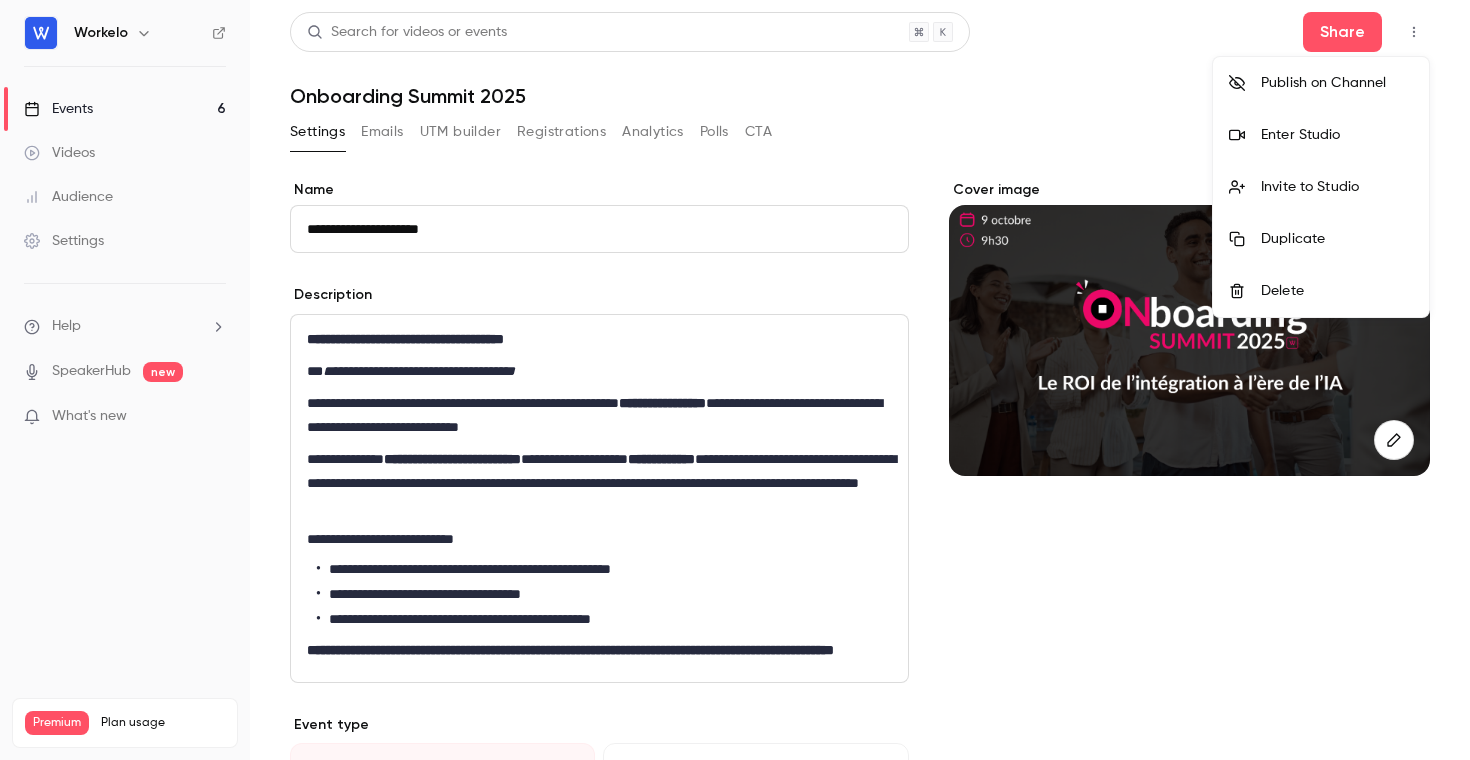 click at bounding box center [735, 380] 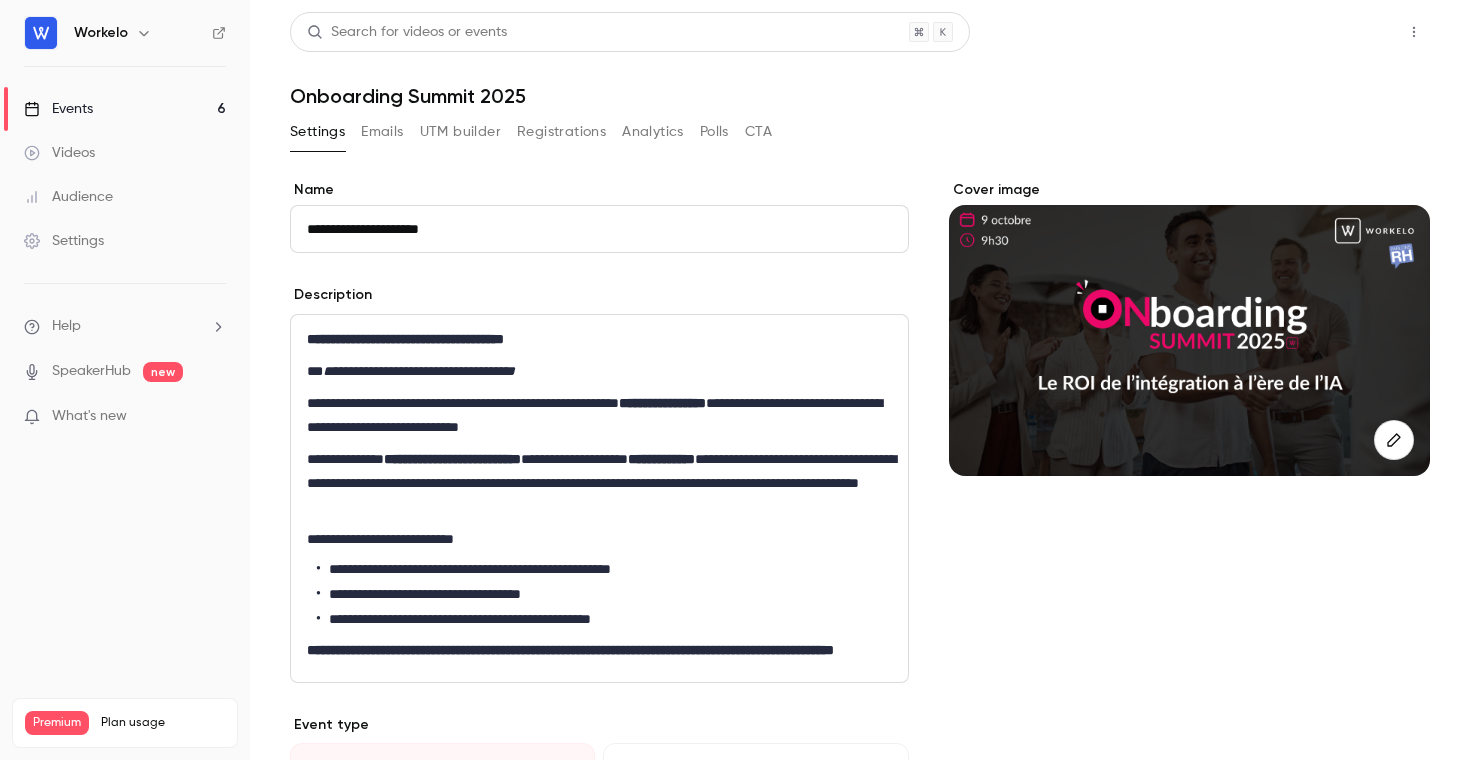 click on "Share" at bounding box center (1342, 32) 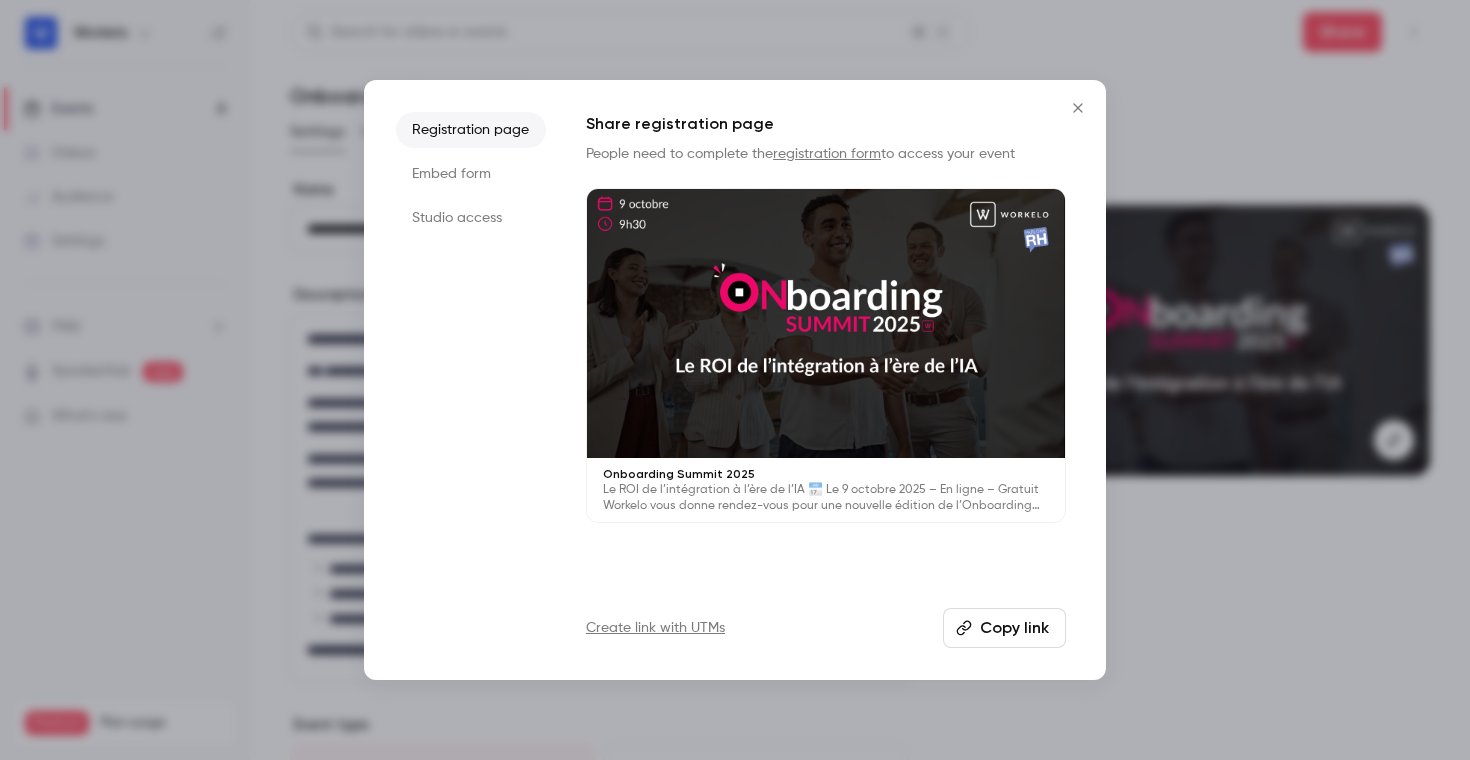 click on "Embed form" at bounding box center (471, 174) 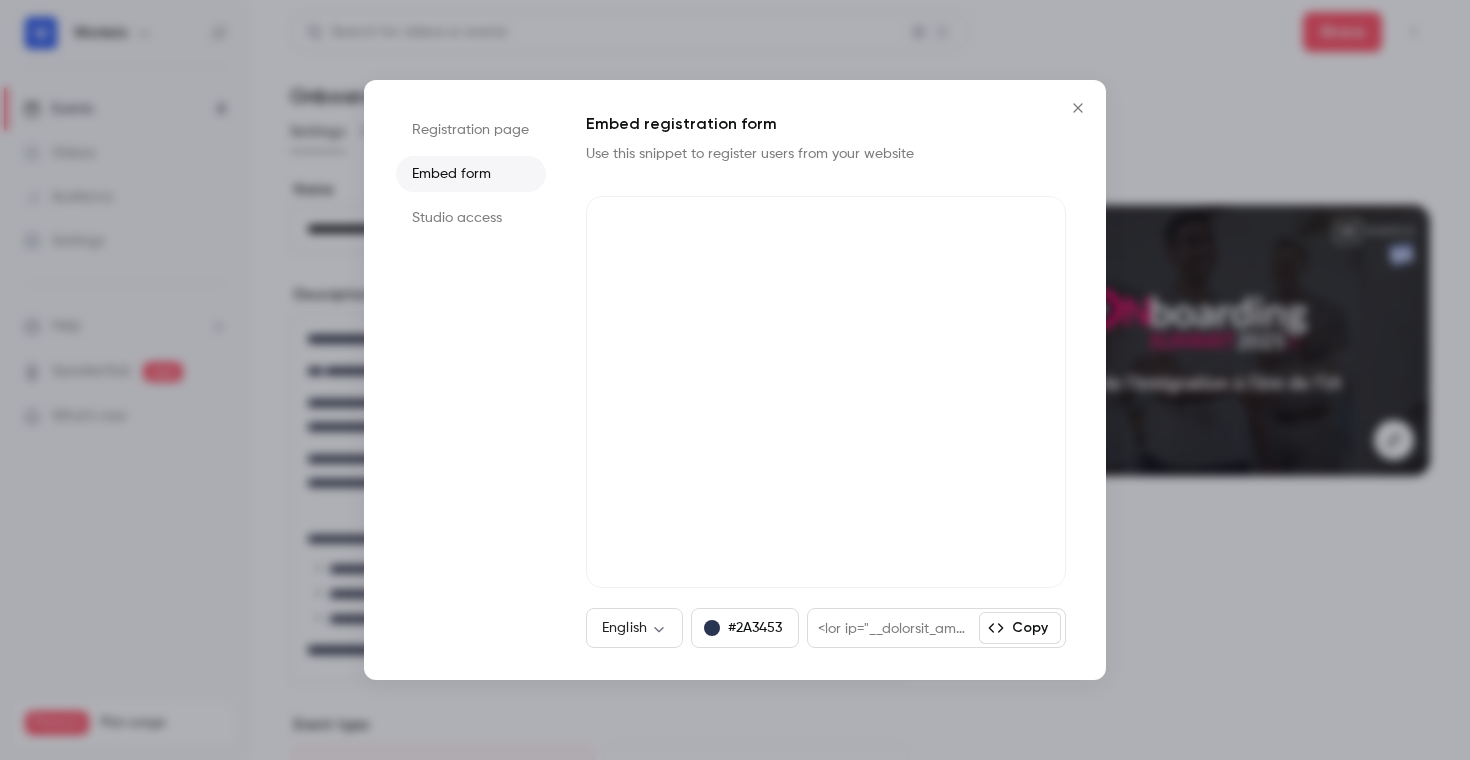click at bounding box center (893, 628) 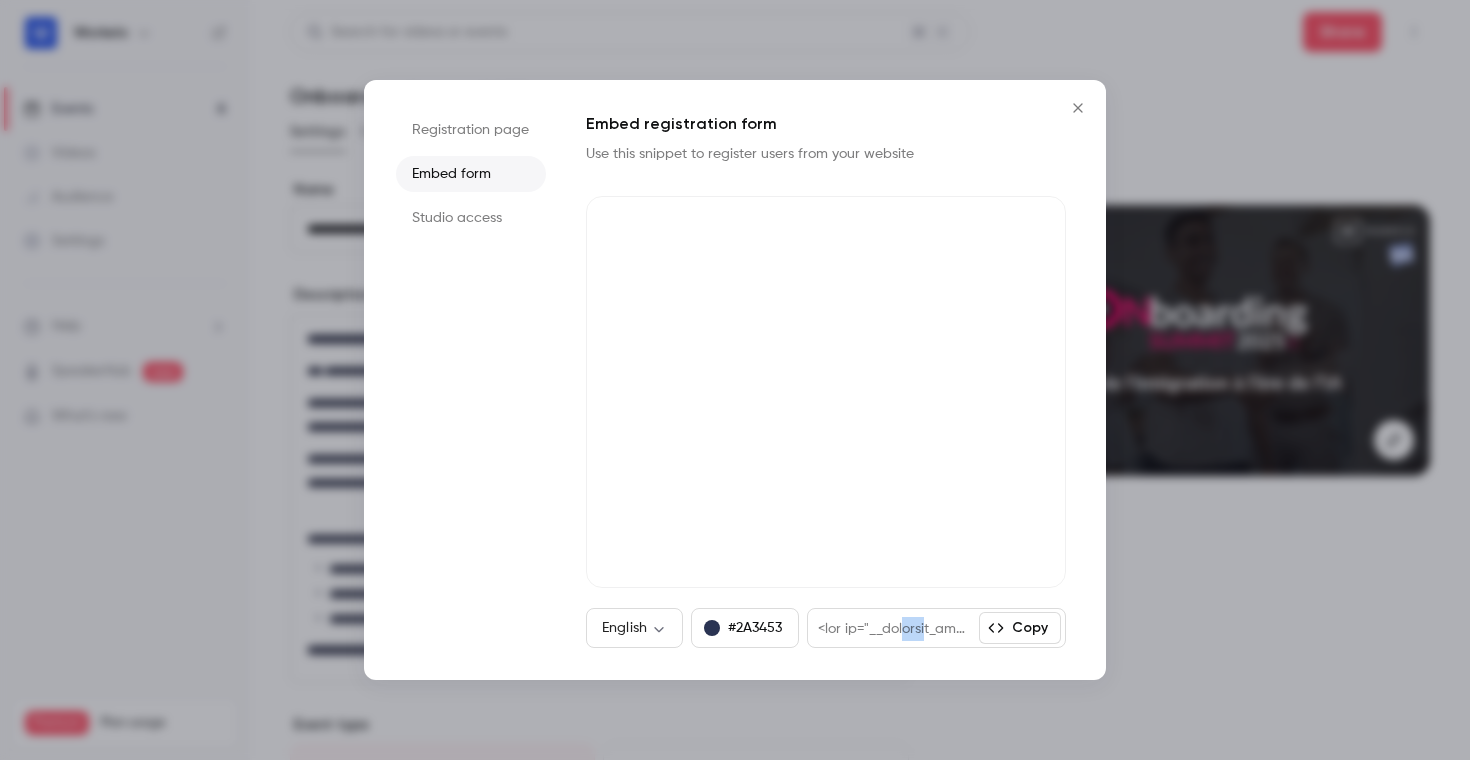 drag, startPoint x: 912, startPoint y: 634, endPoint x: 974, endPoint y: 634, distance: 62 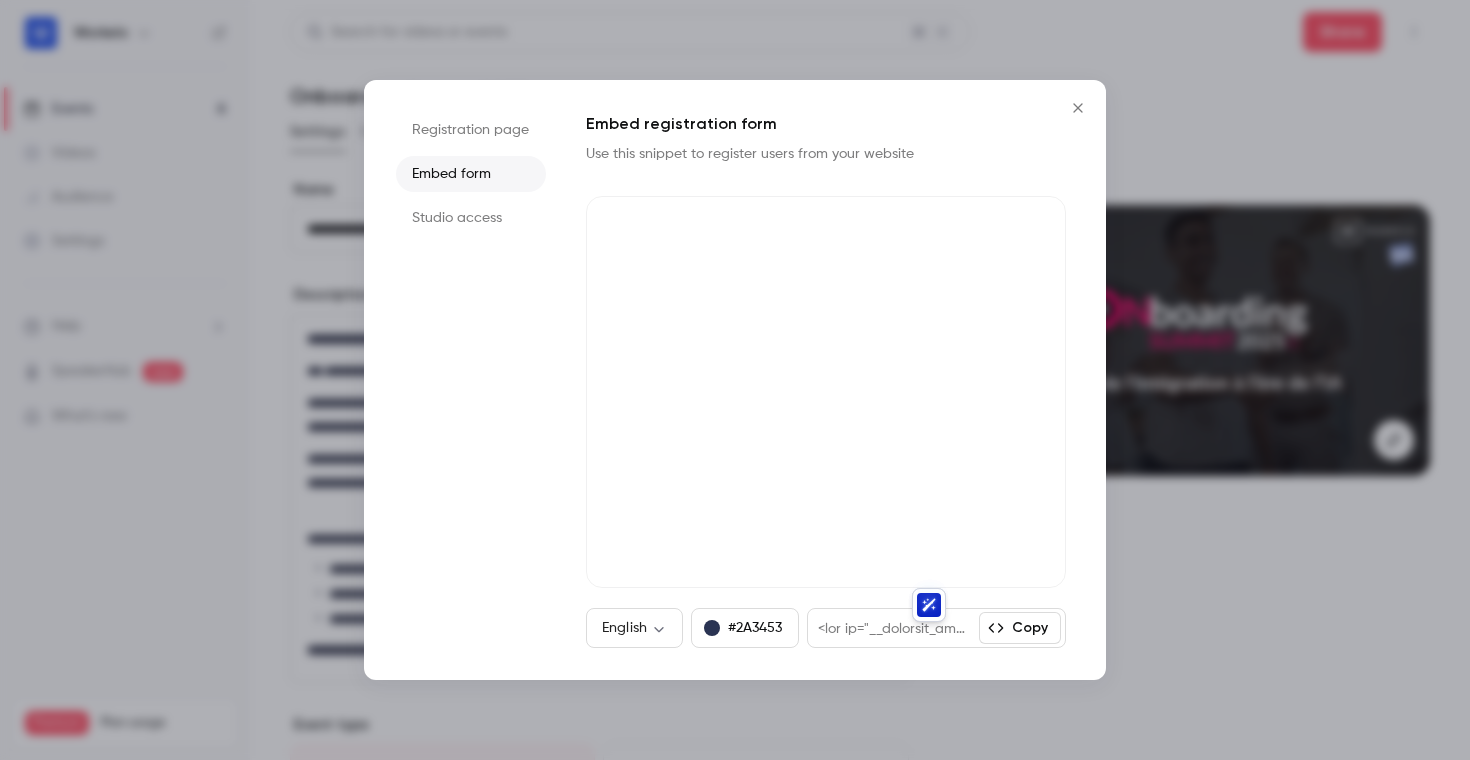 click at bounding box center [893, 628] 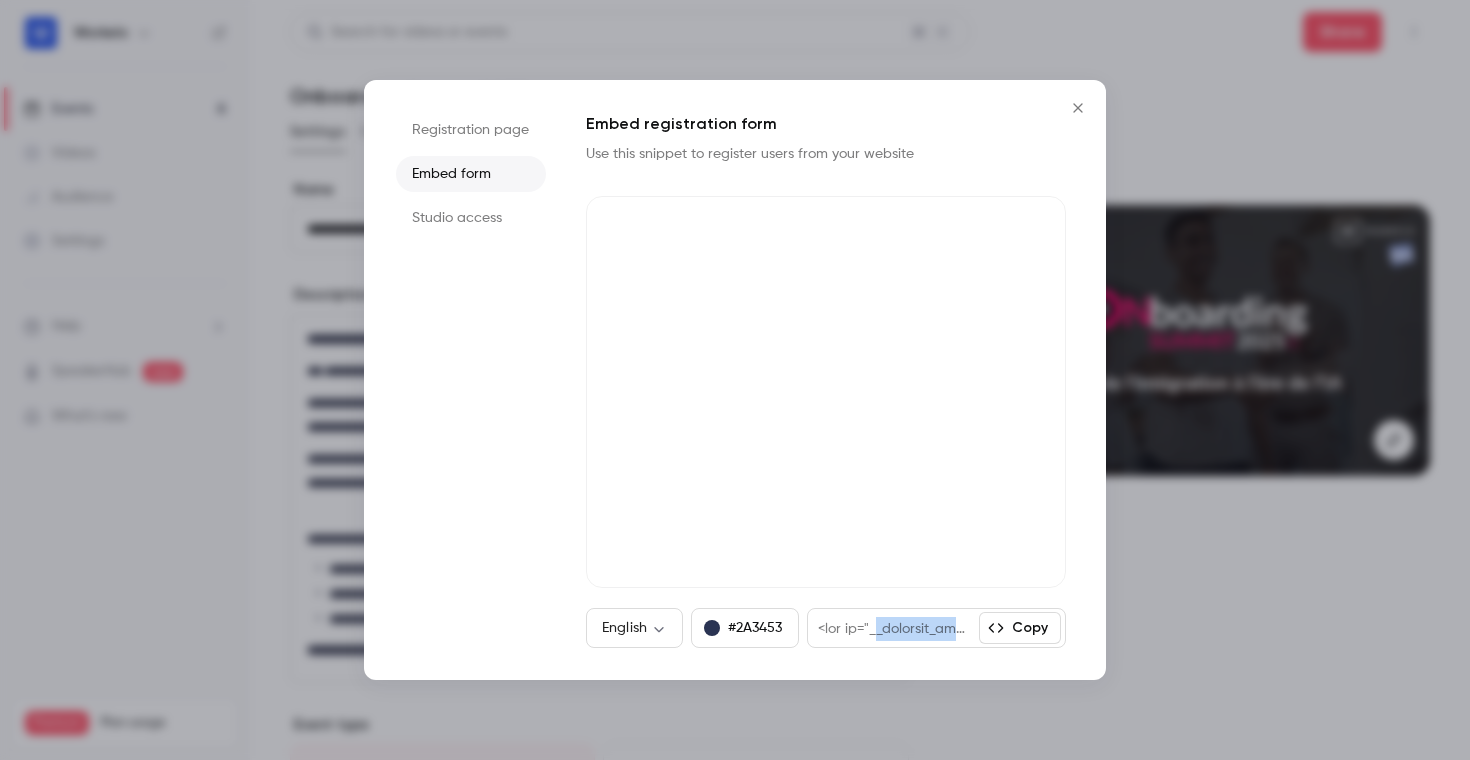 drag, startPoint x: 881, startPoint y: 630, endPoint x: 1054, endPoint y: 622, distance: 173.18488 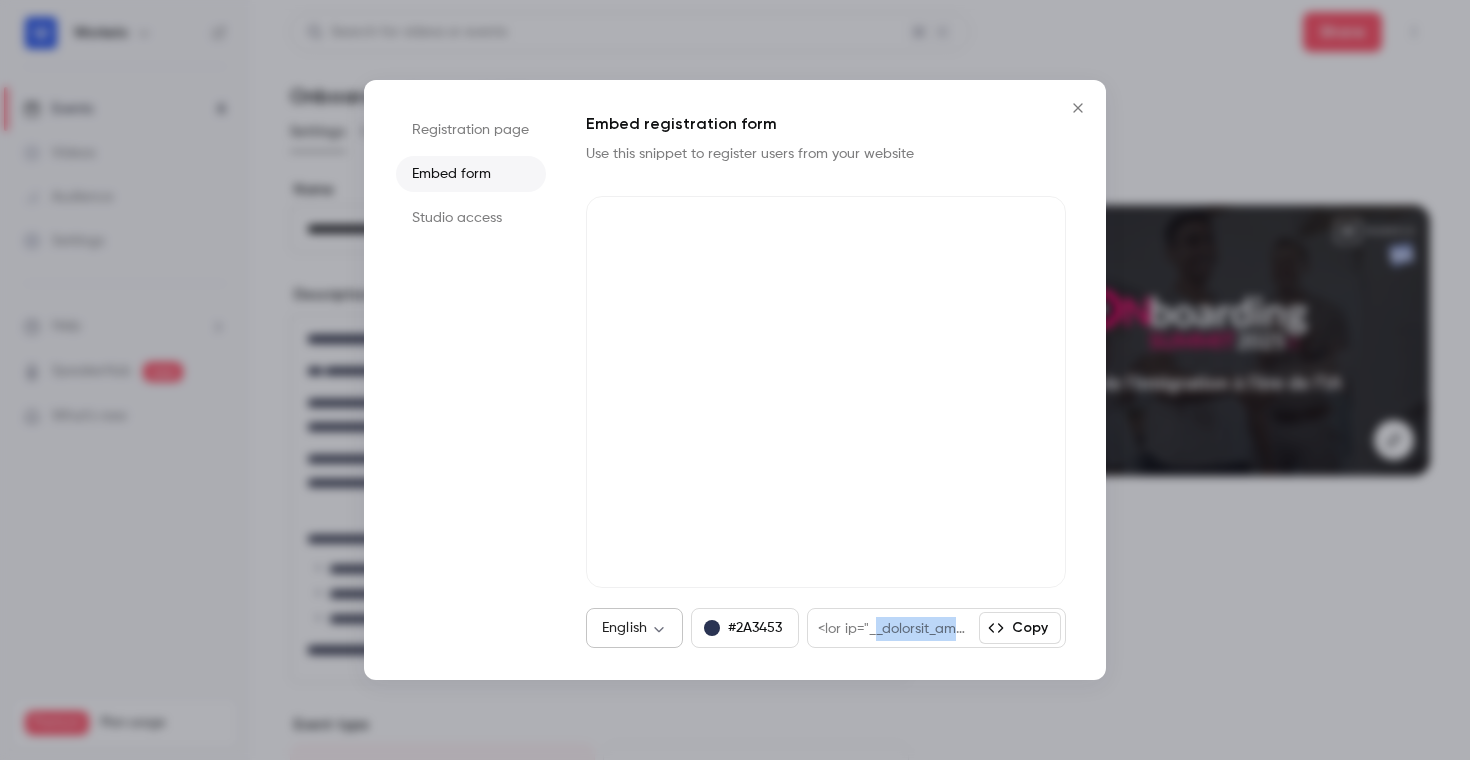 click on "**********" at bounding box center (735, 380) 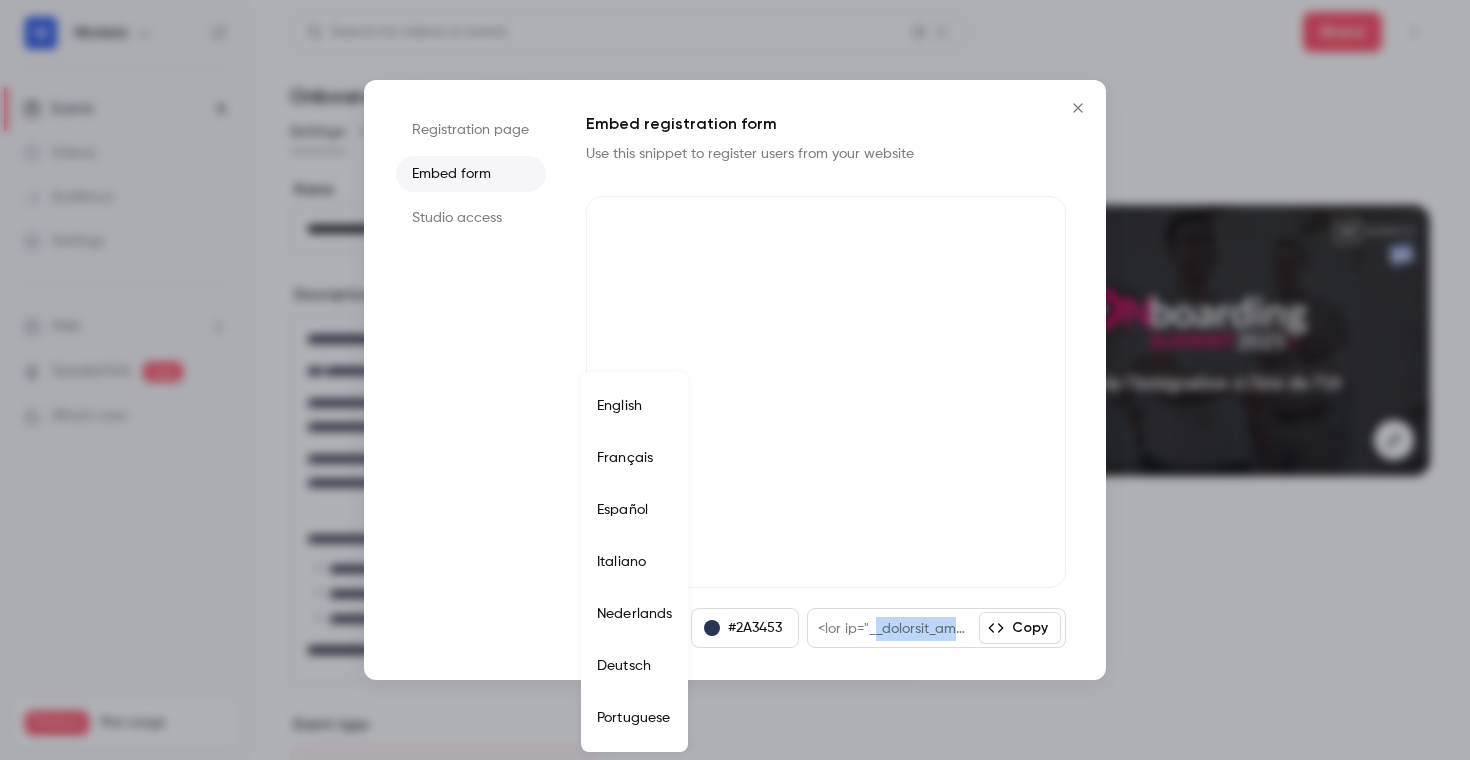click on "Français" at bounding box center (634, 458) 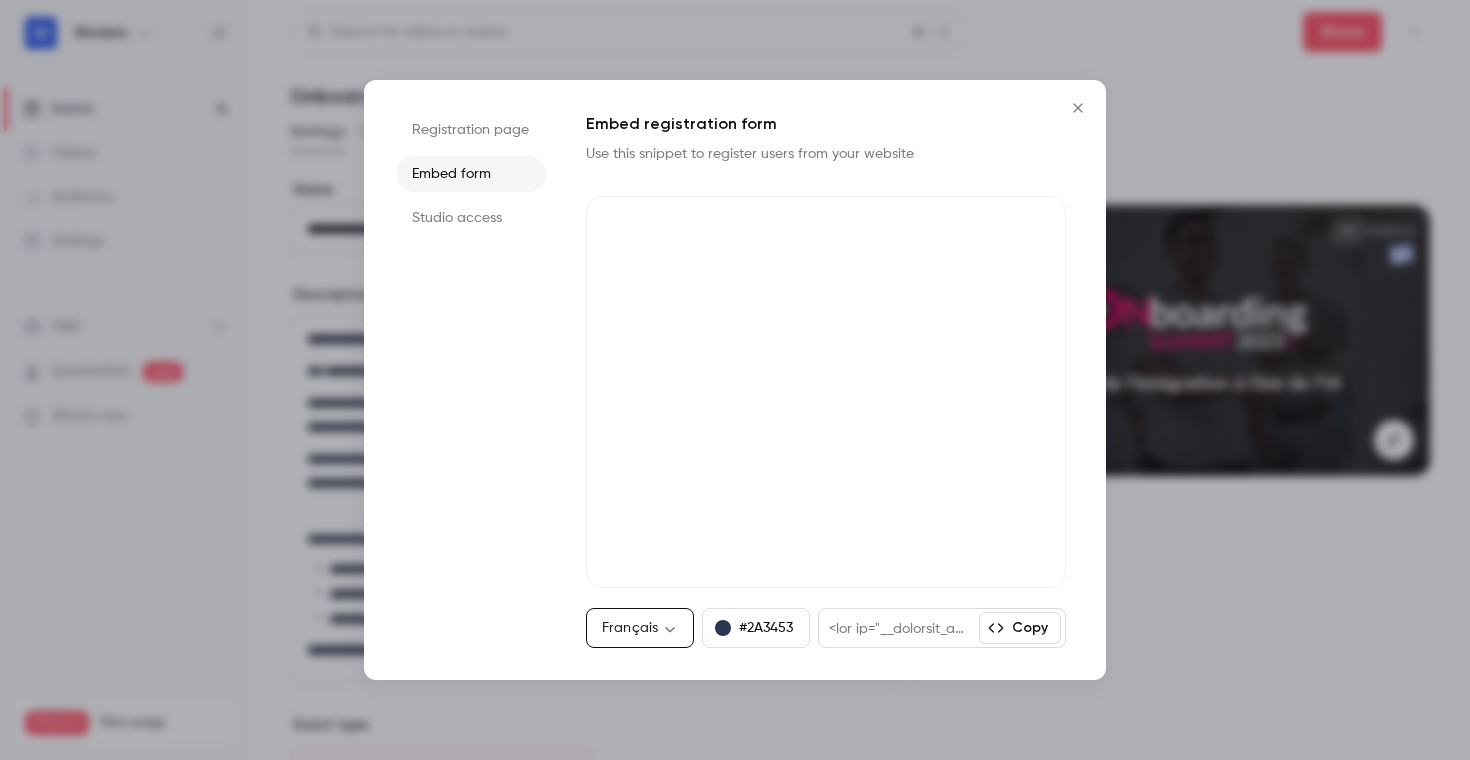 click on "Registration page" at bounding box center [471, 130] 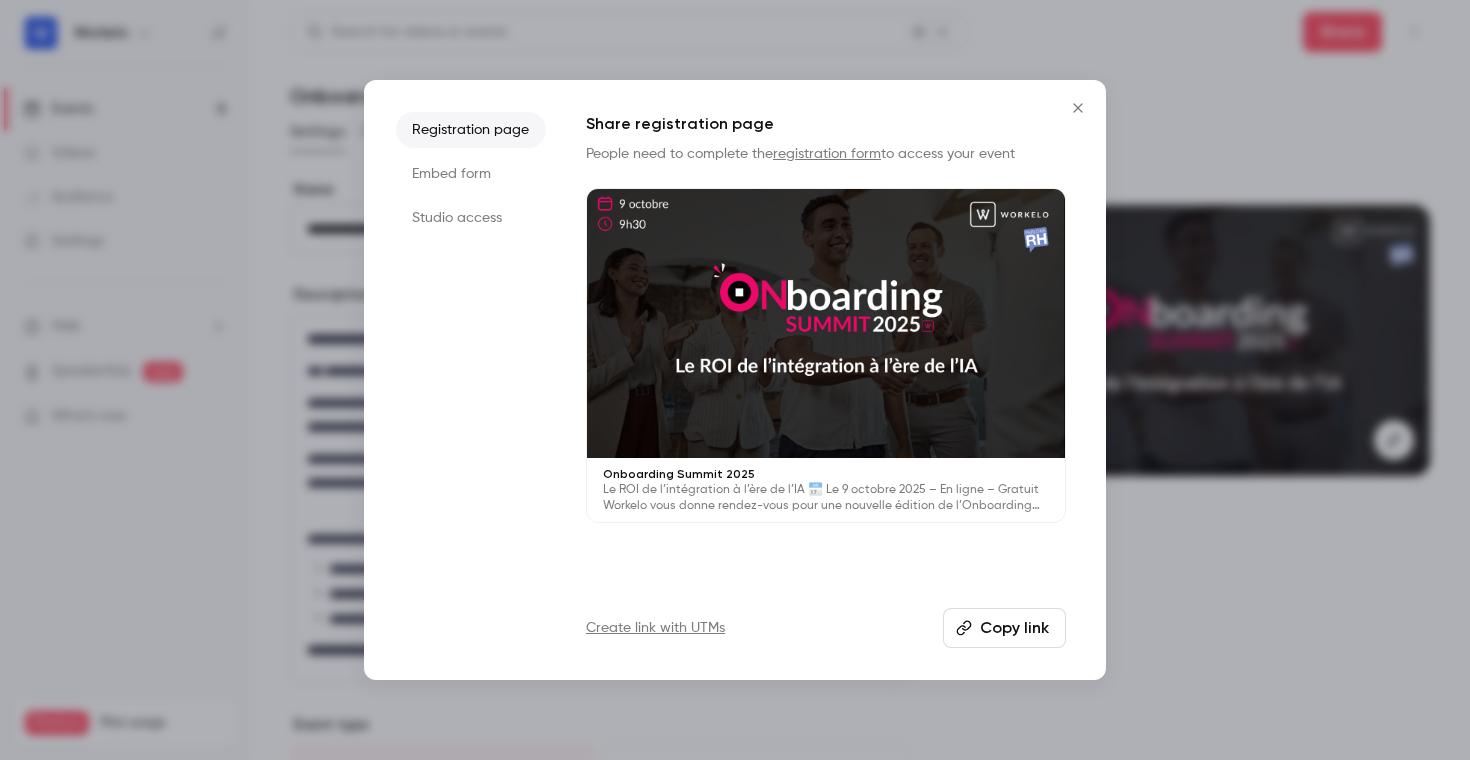 click at bounding box center [826, 323] 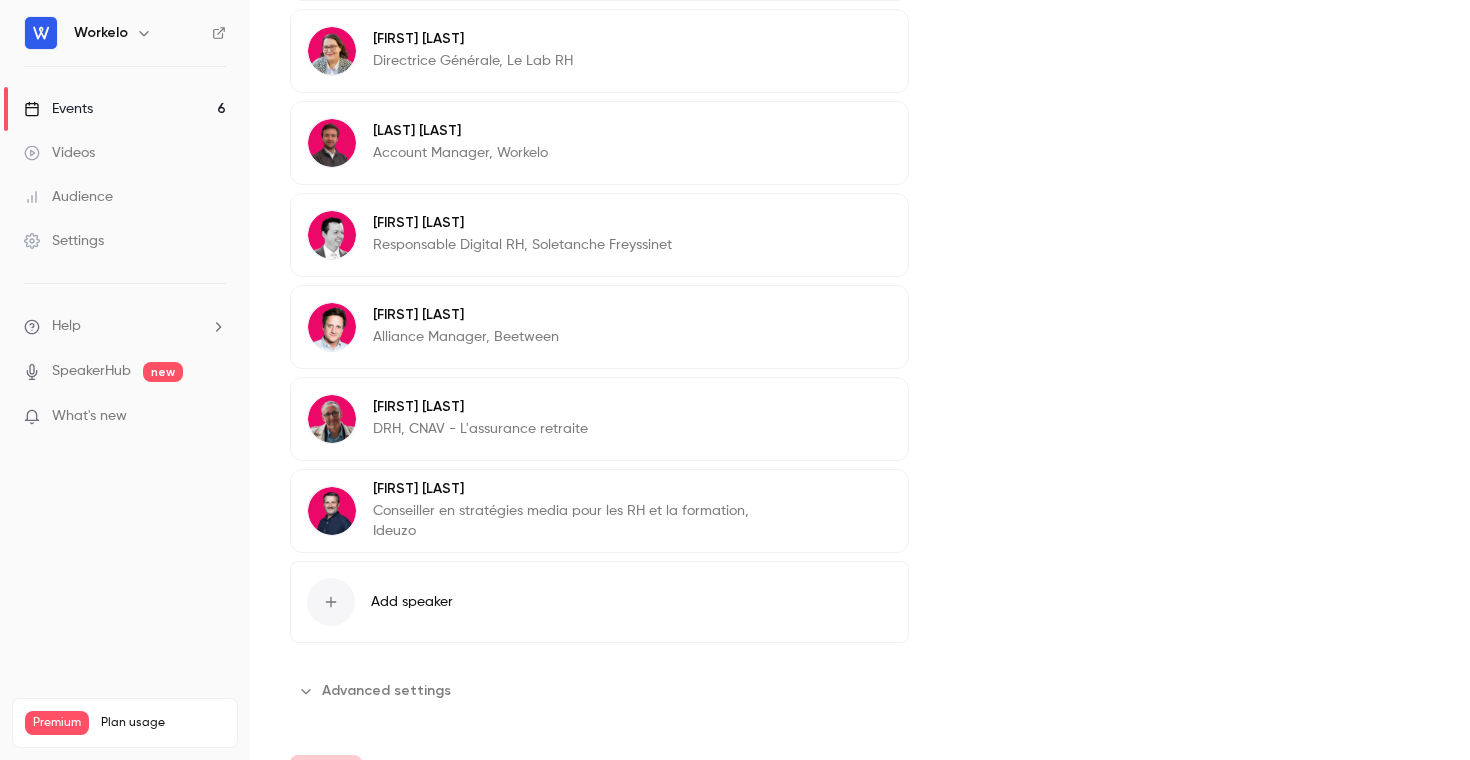 scroll, scrollTop: 1777, scrollLeft: 0, axis: vertical 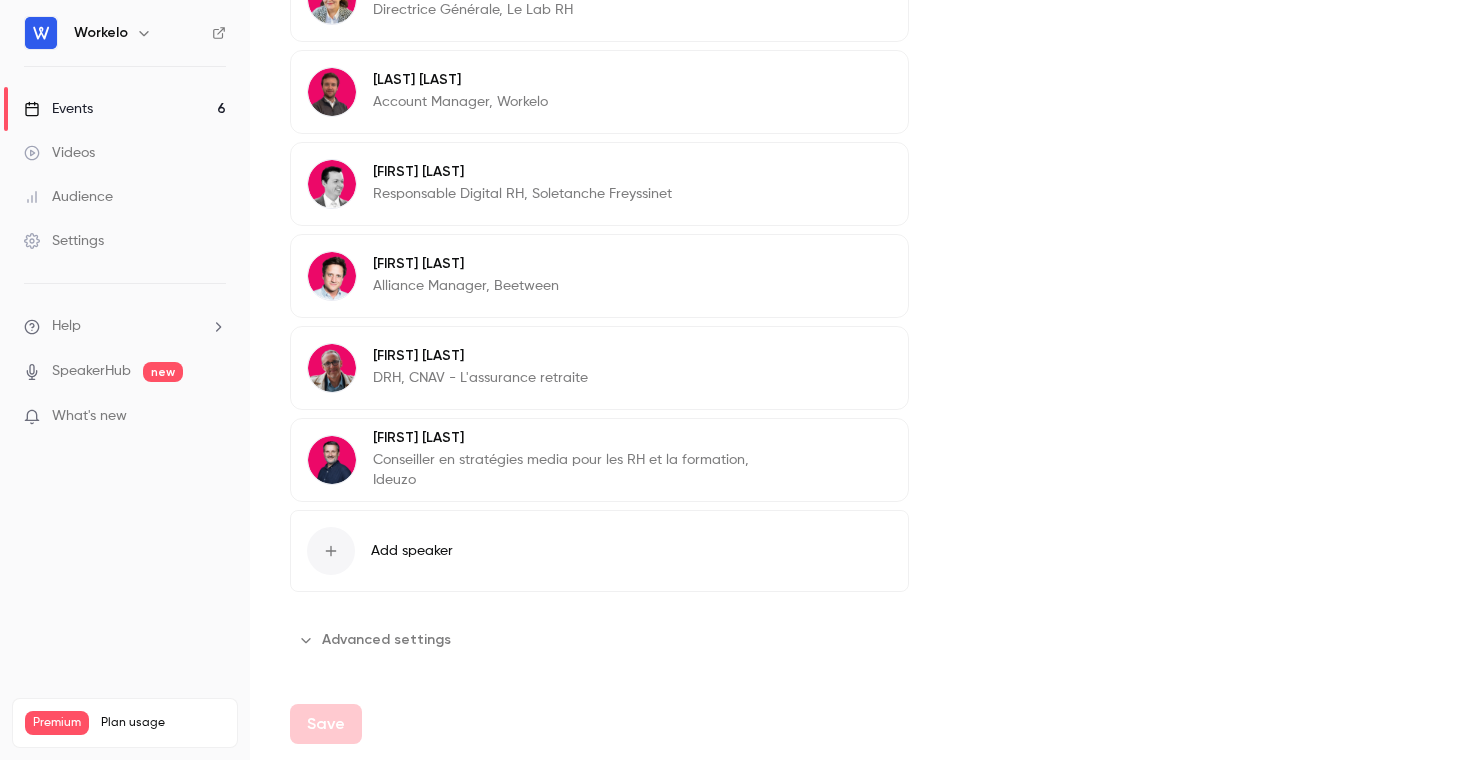 click on "Advanced settings" at bounding box center (376, 640) 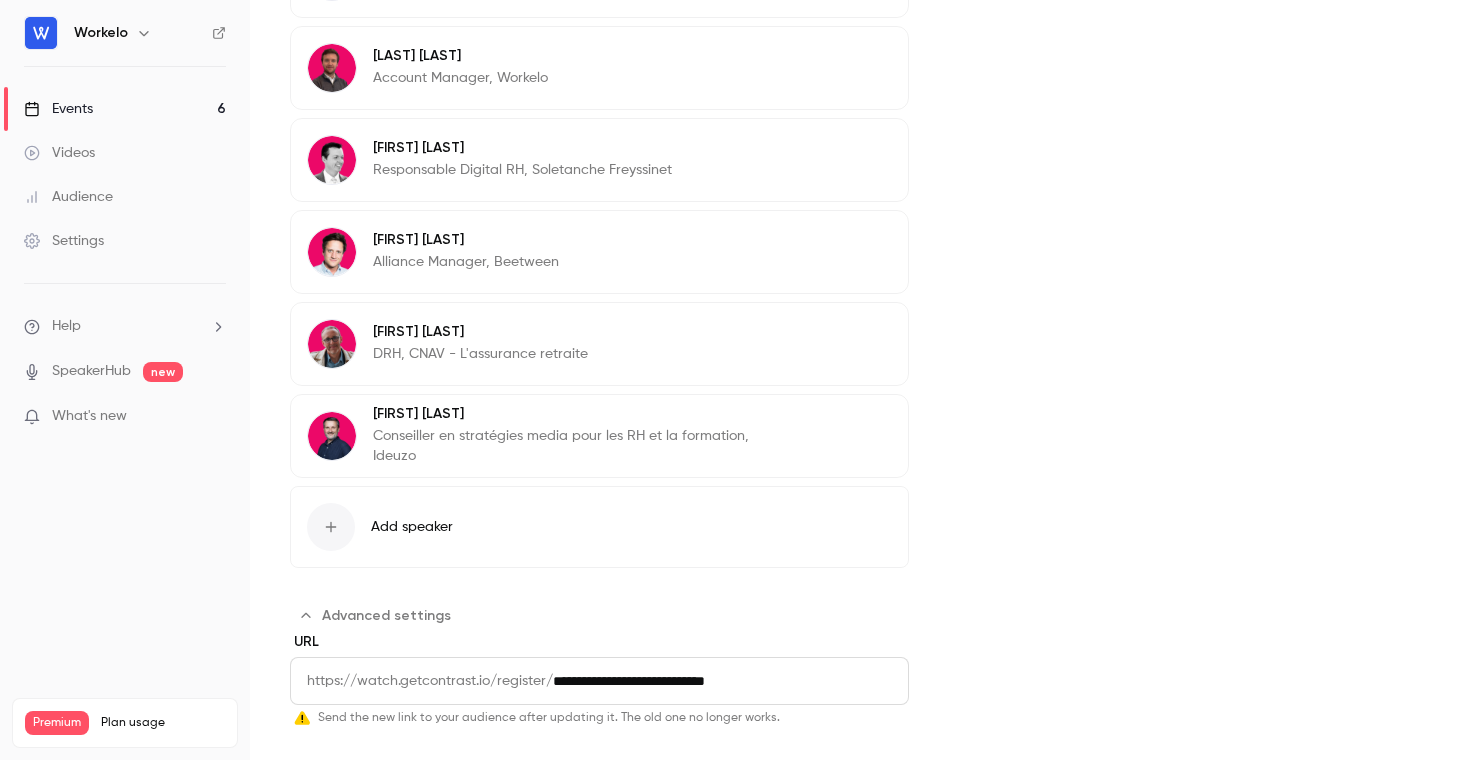 scroll, scrollTop: 1930, scrollLeft: 0, axis: vertical 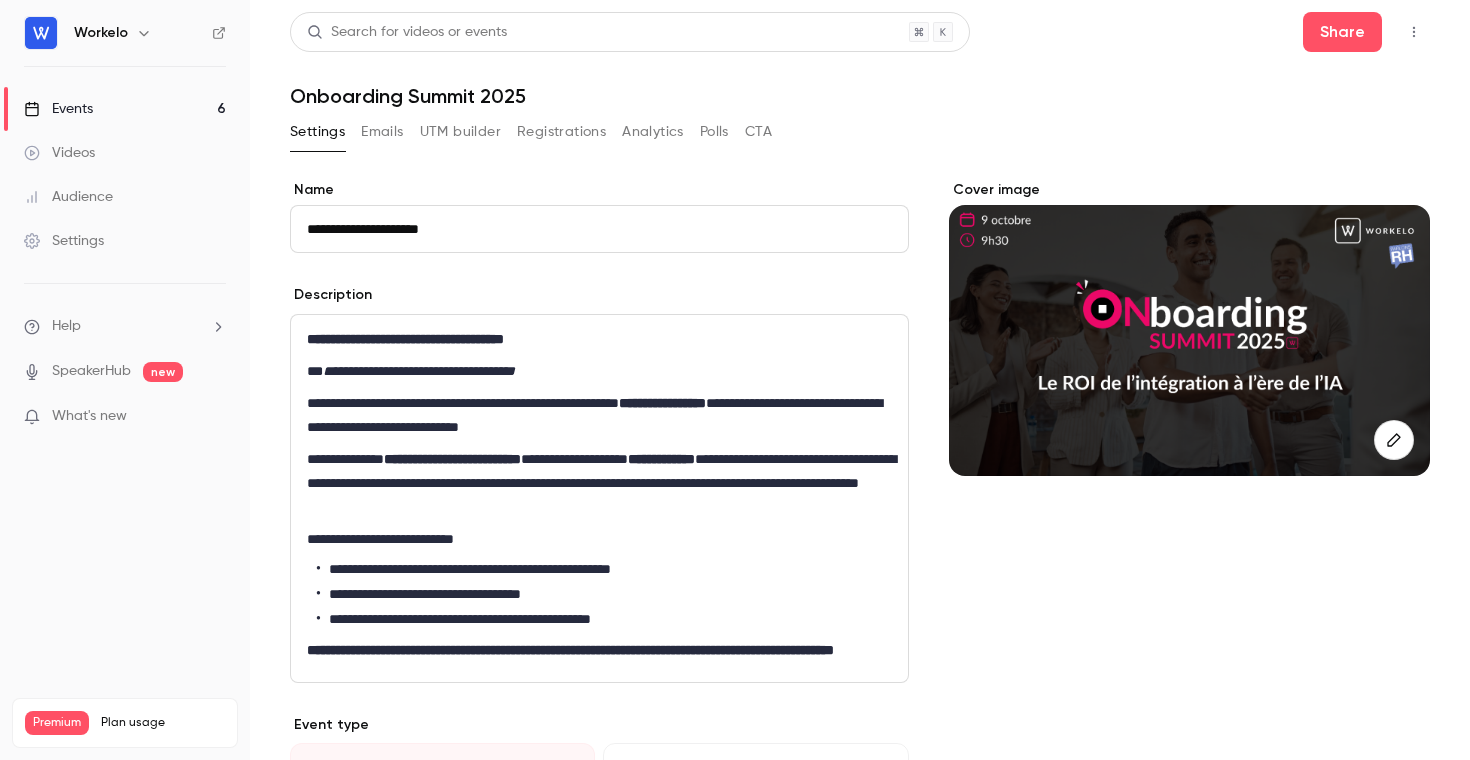 click on "Emails" at bounding box center [382, 132] 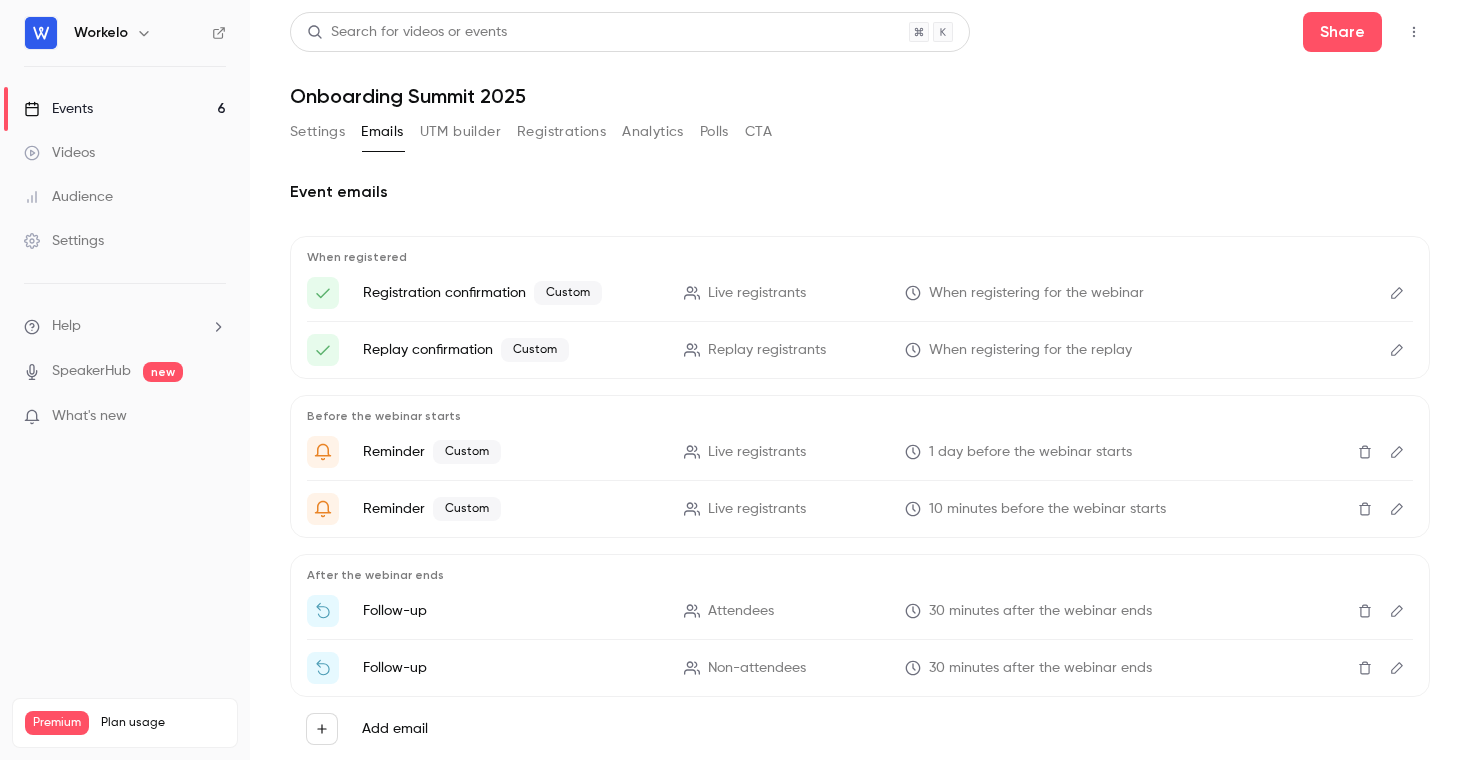 click on "Registrations" at bounding box center [561, 132] 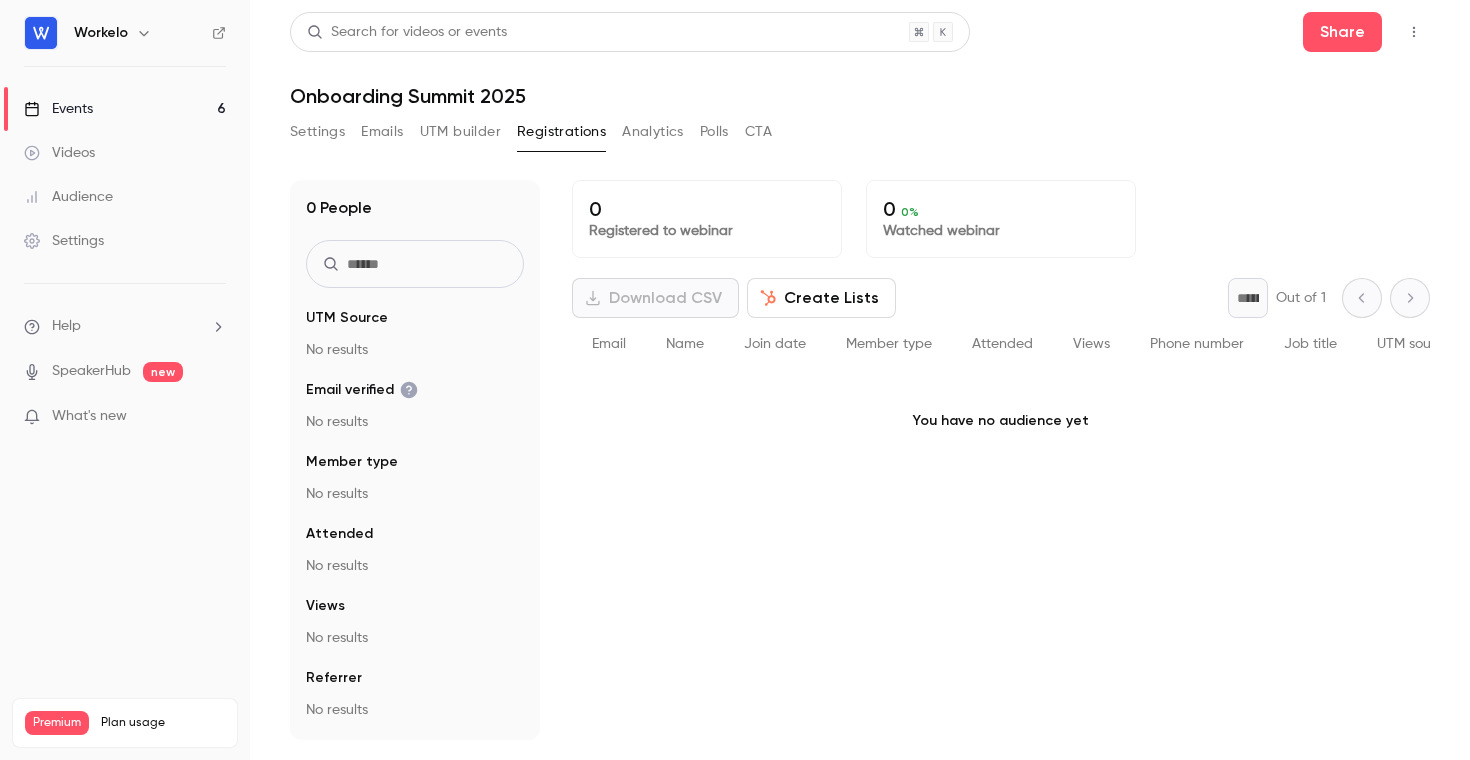 click on "Analytics" at bounding box center (653, 132) 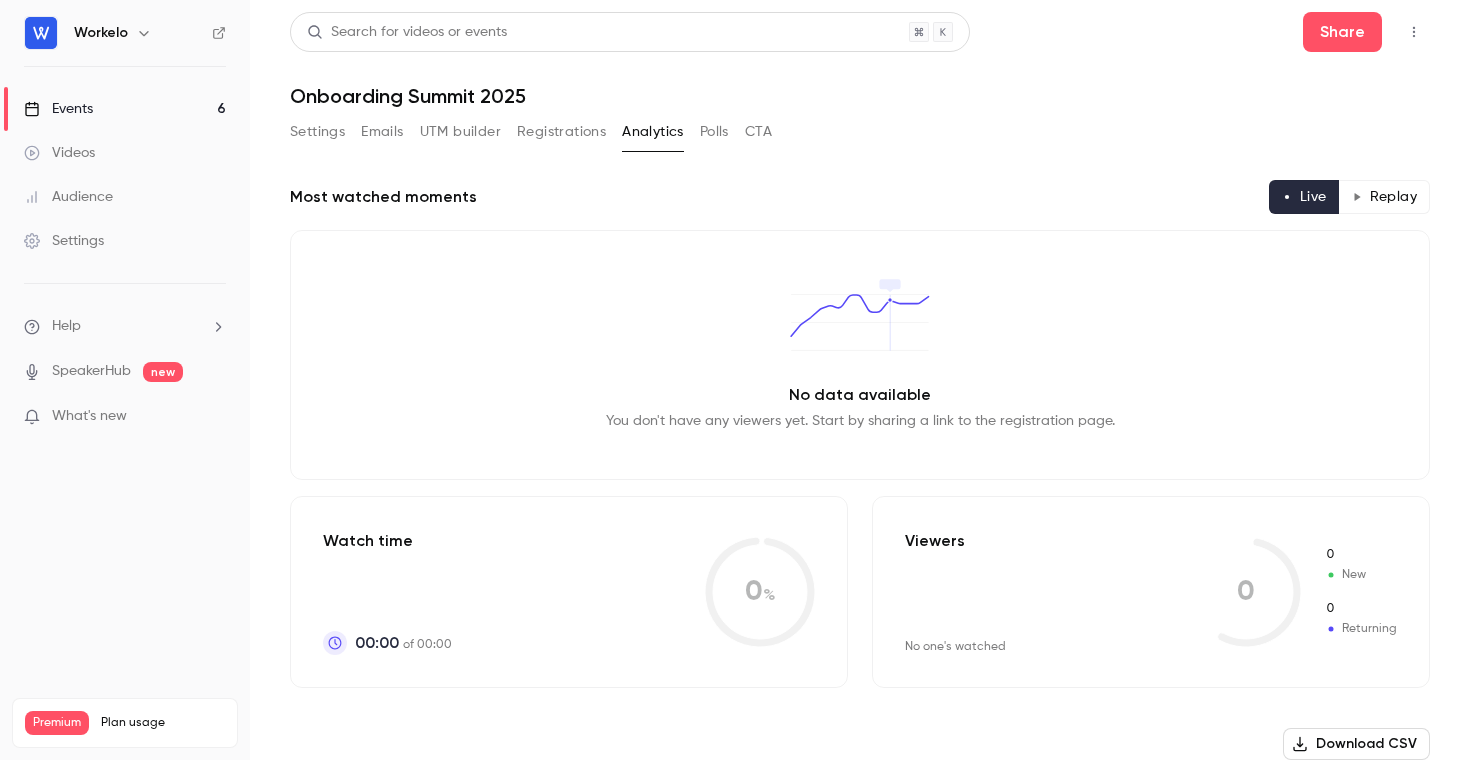 click on "Polls" at bounding box center [714, 132] 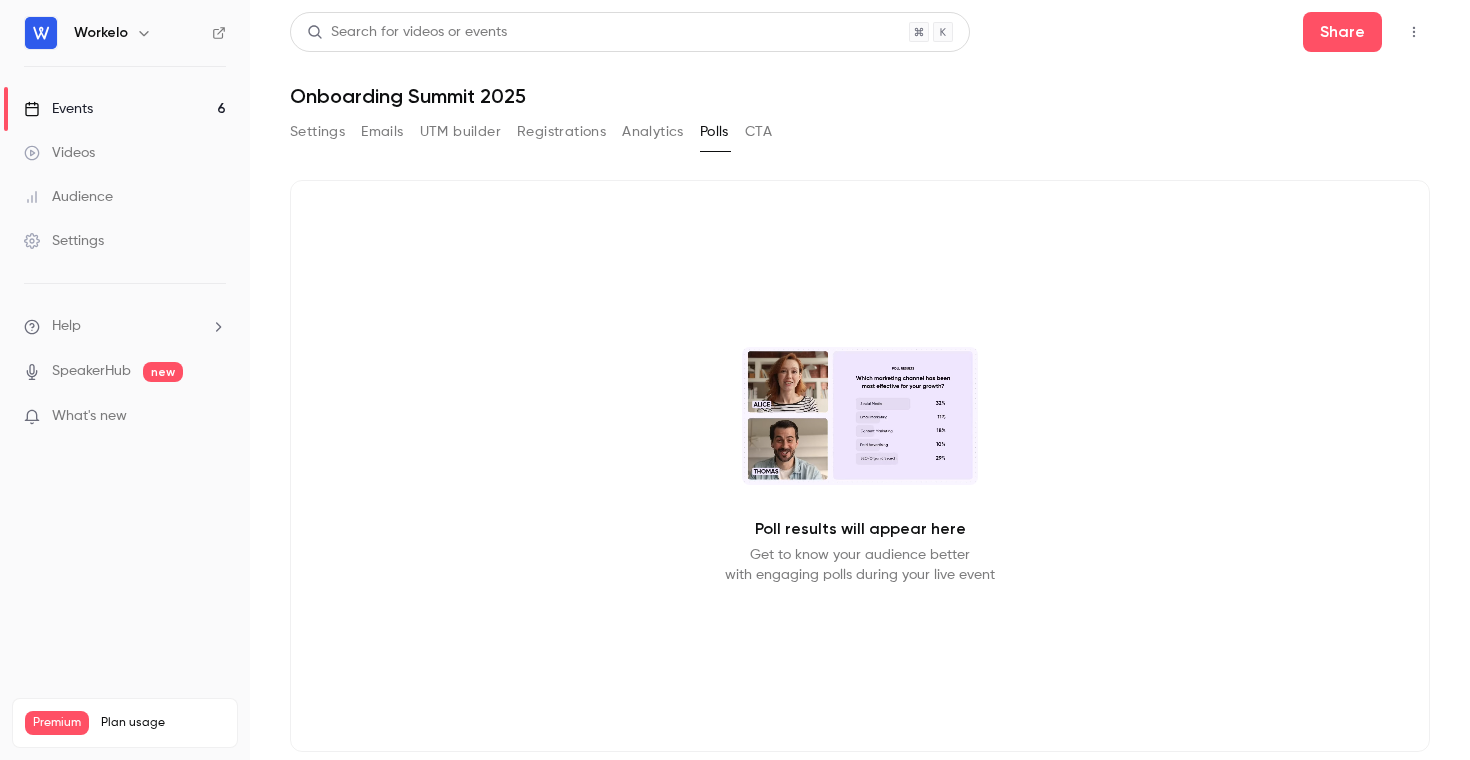 click on "CTA" at bounding box center (758, 132) 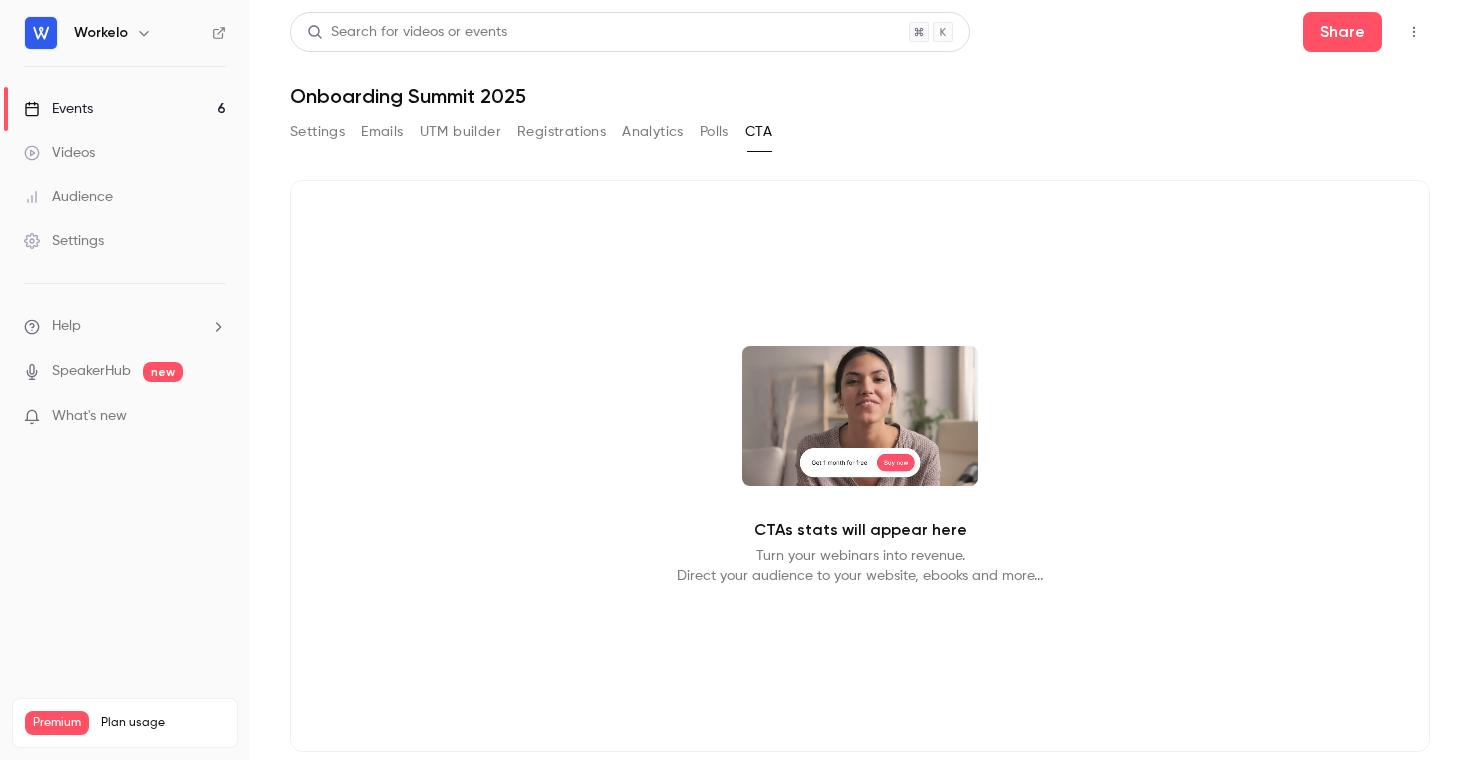 click 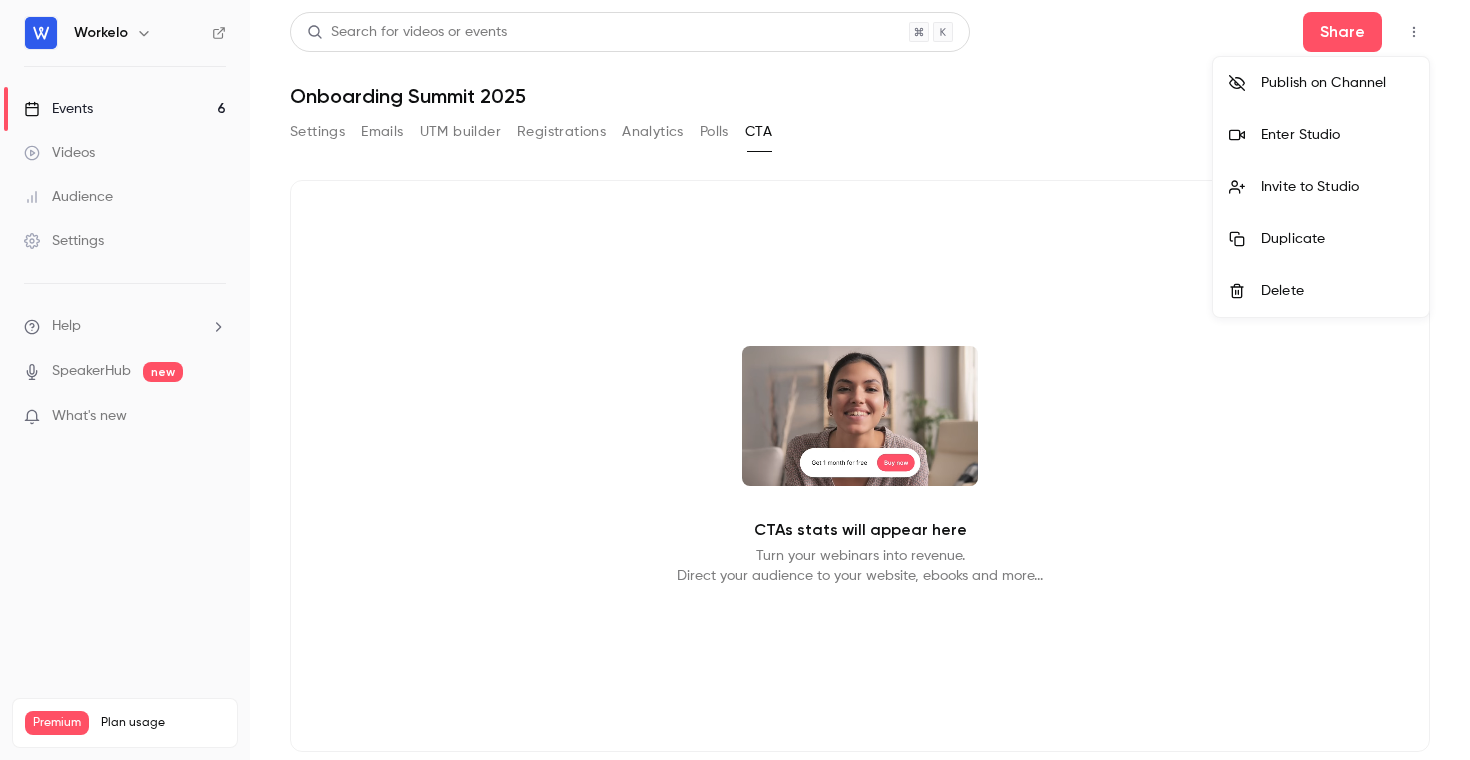 click on "Enter Studio" at bounding box center (1337, 135) 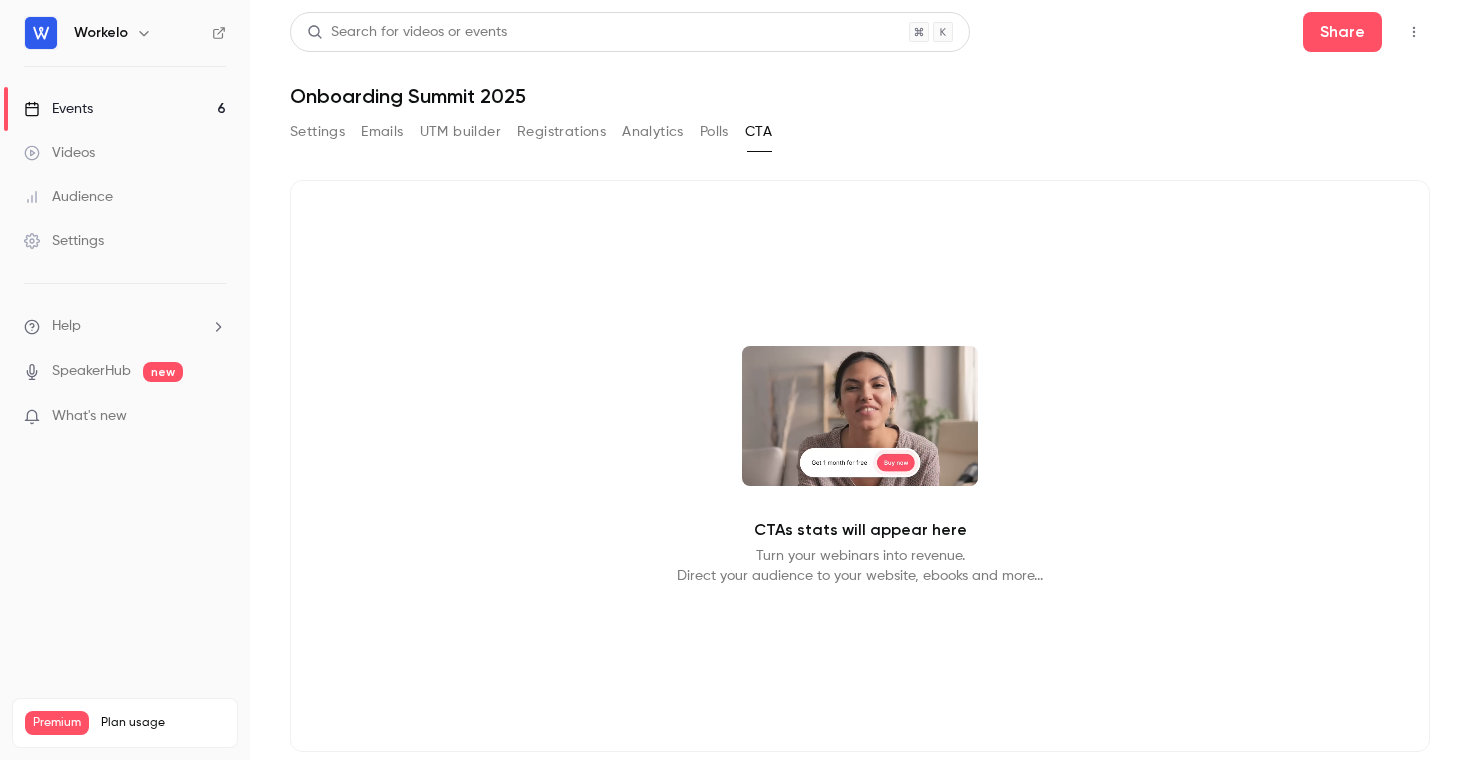 click on "Registrations" at bounding box center [561, 132] 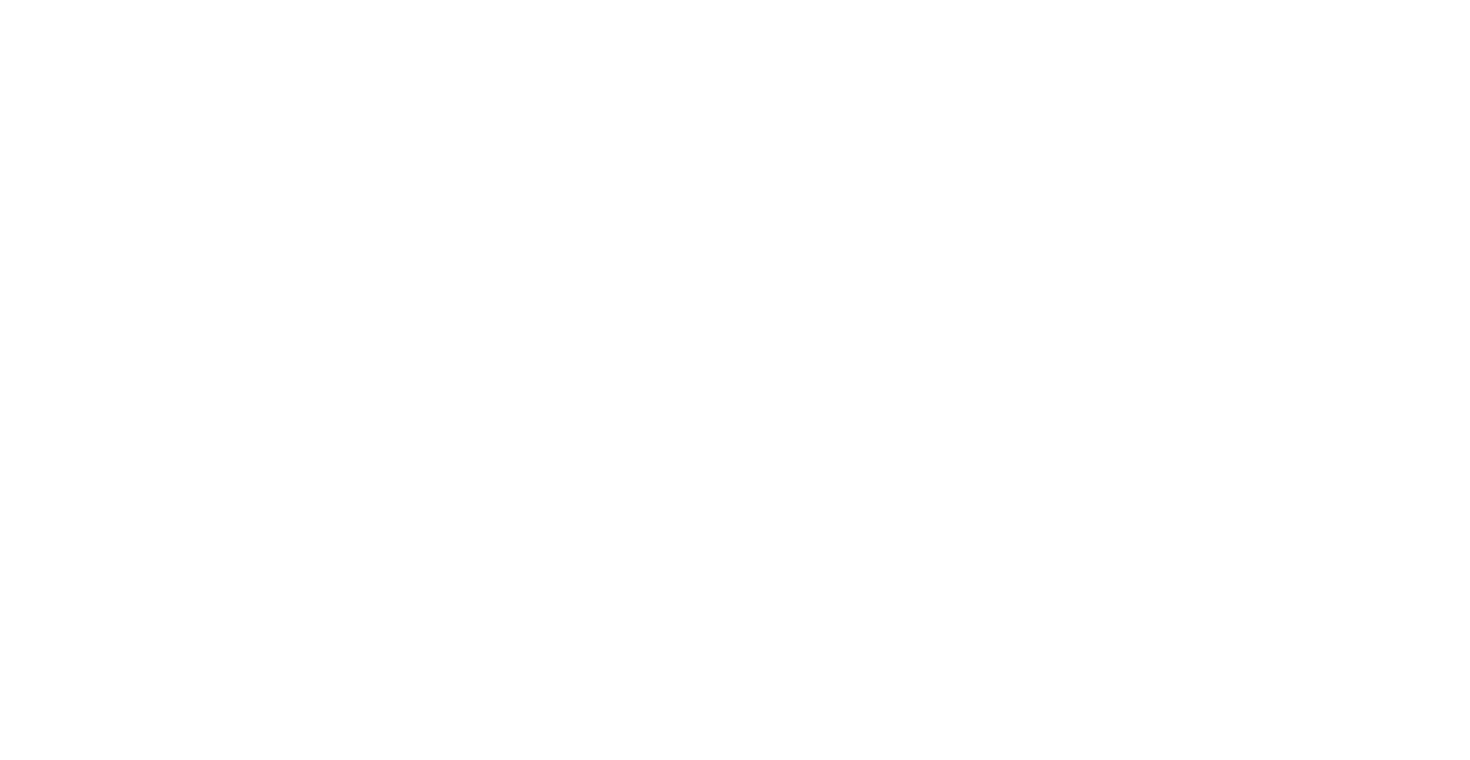 scroll, scrollTop: 0, scrollLeft: 0, axis: both 